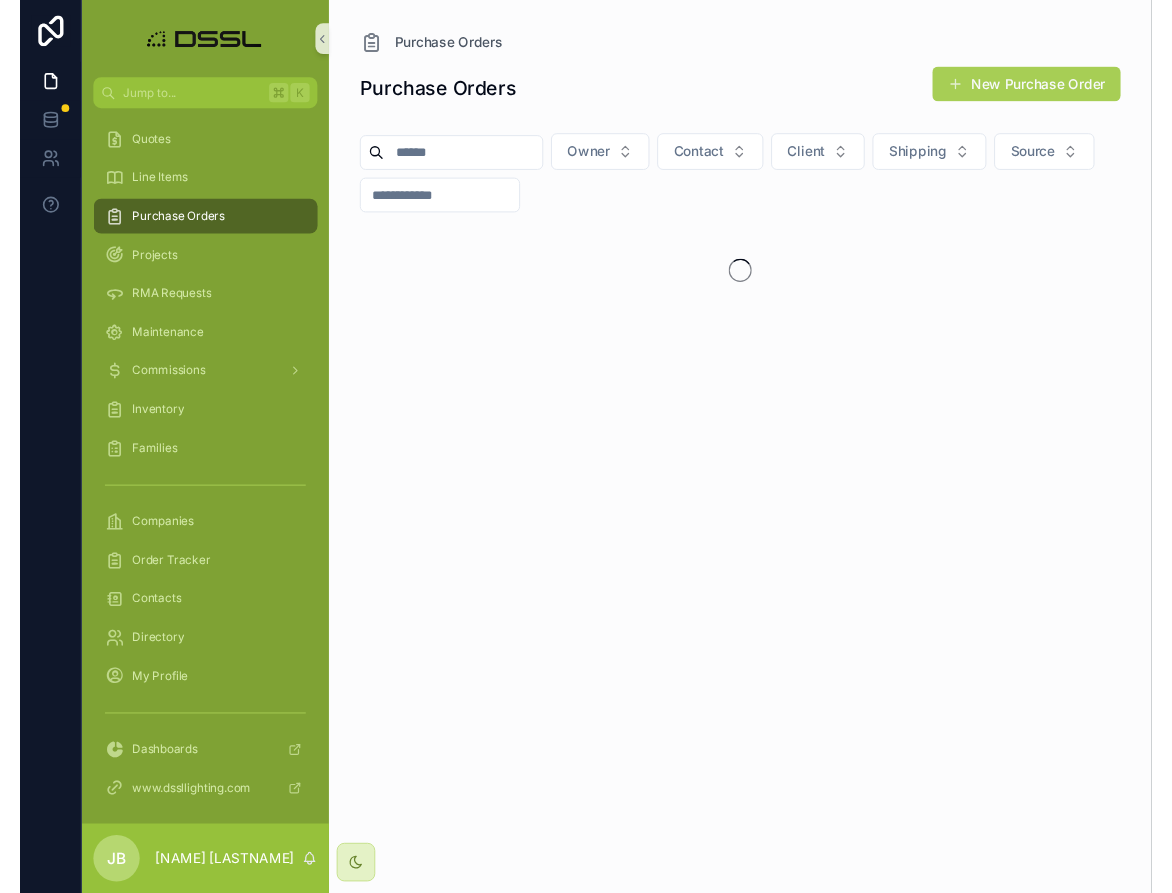 scroll, scrollTop: 0, scrollLeft: 0, axis: both 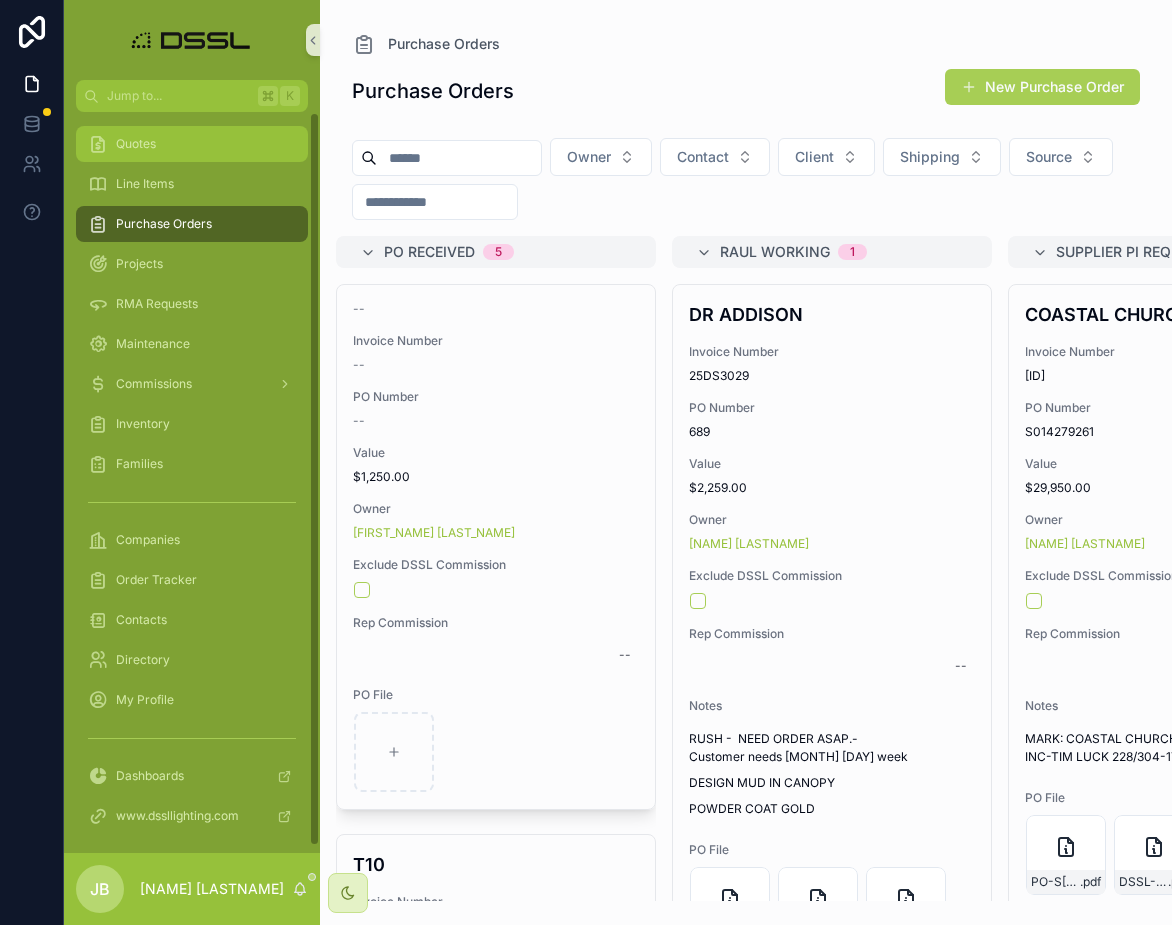 click on "Quotes" at bounding box center (136, 144) 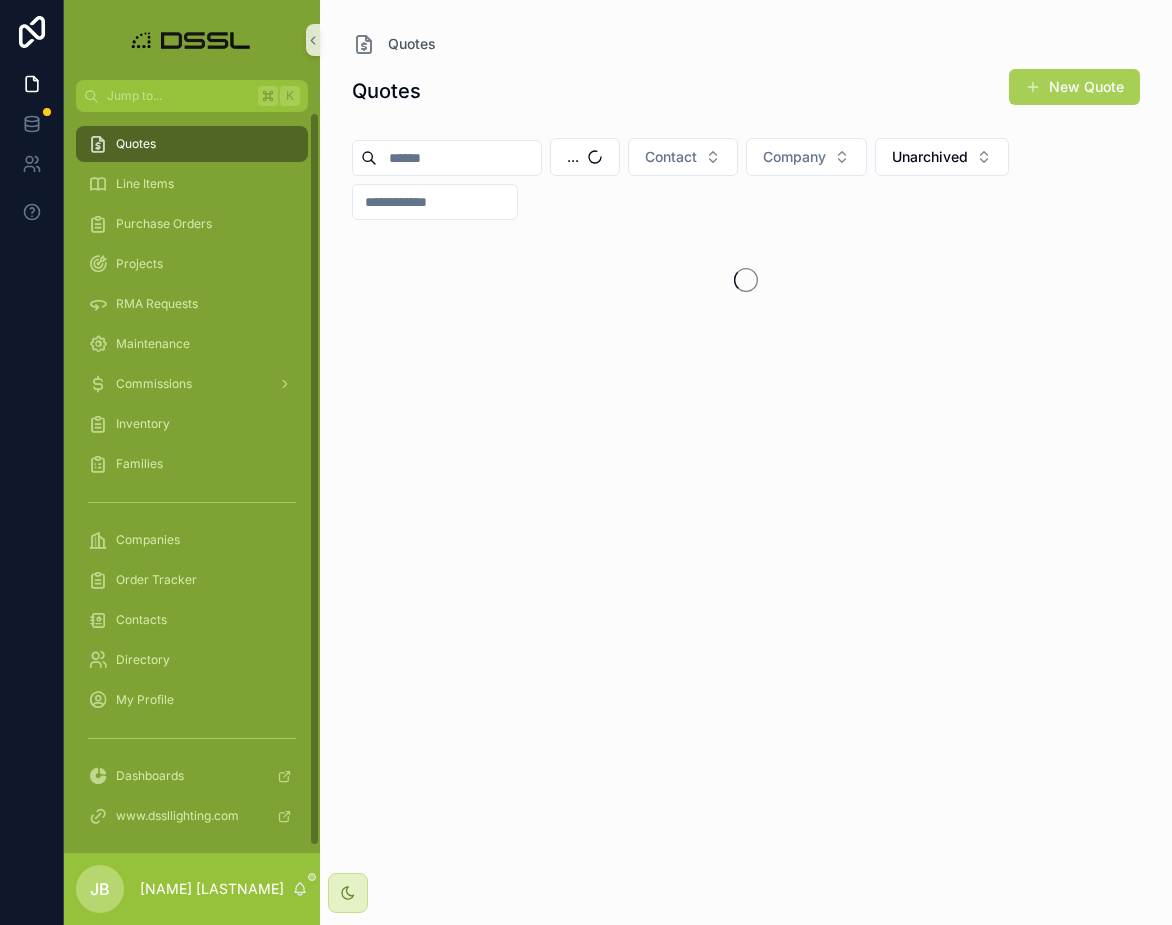 click on "Quotes" at bounding box center (192, 144) 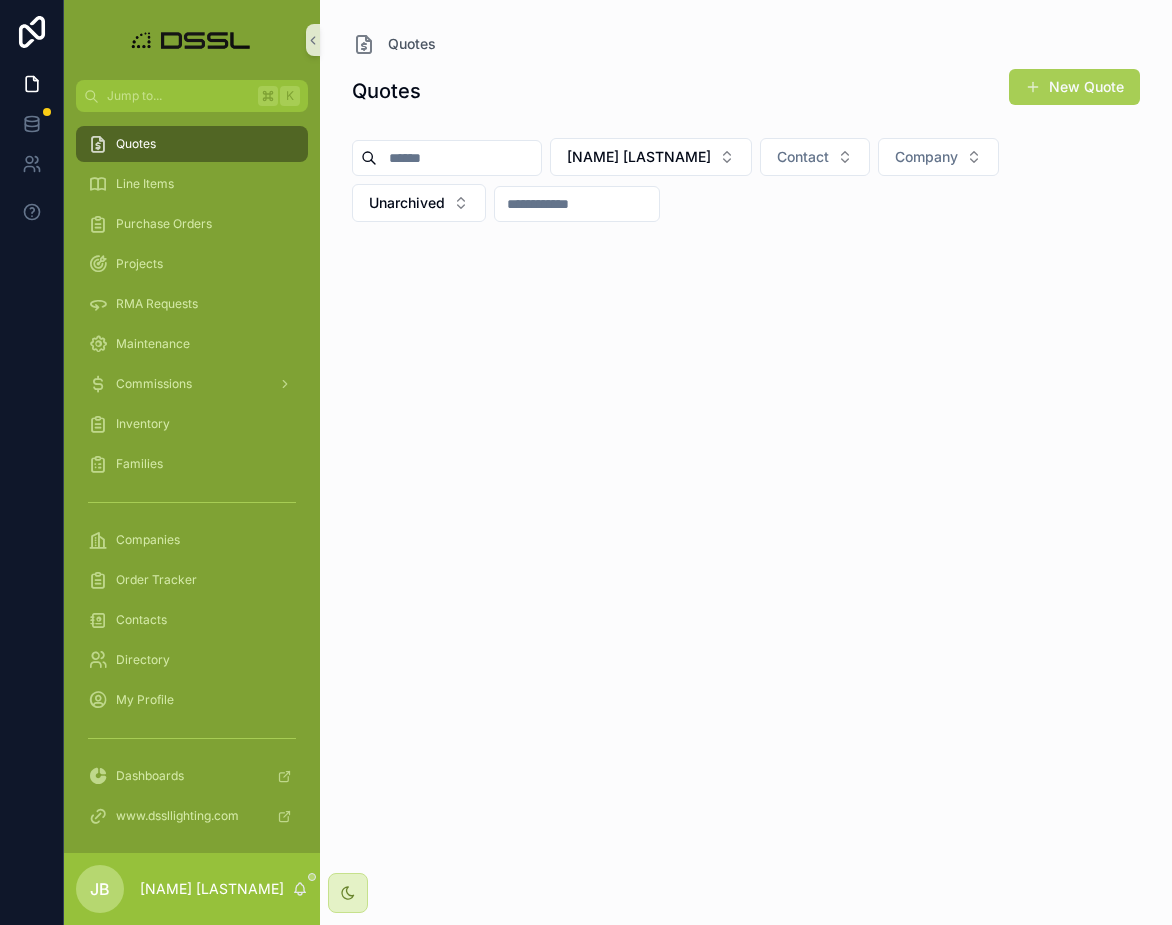 click on "[NAME] [NAME] Contact Company Unarchived" at bounding box center (746, 184) 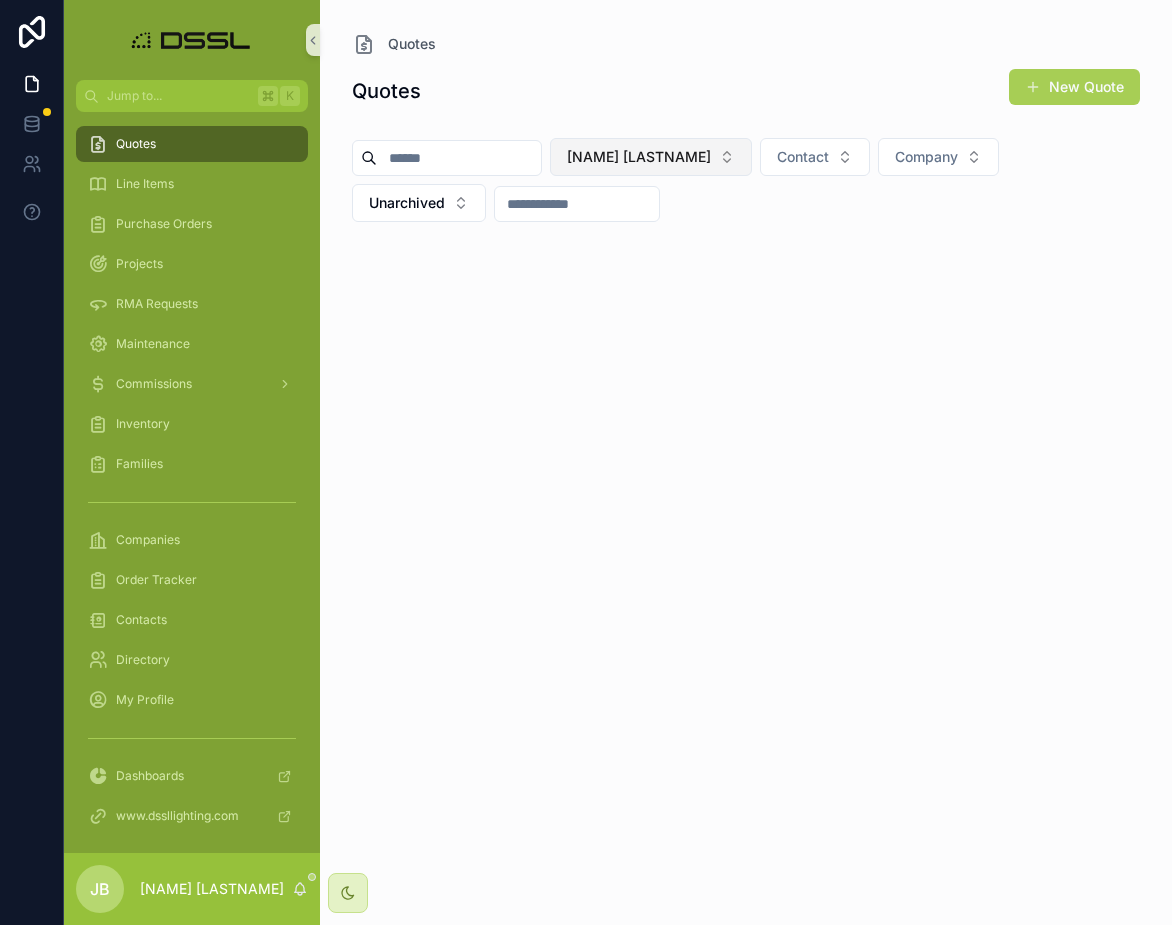 click on "[NAME] [LASTNAME]" at bounding box center [651, 157] 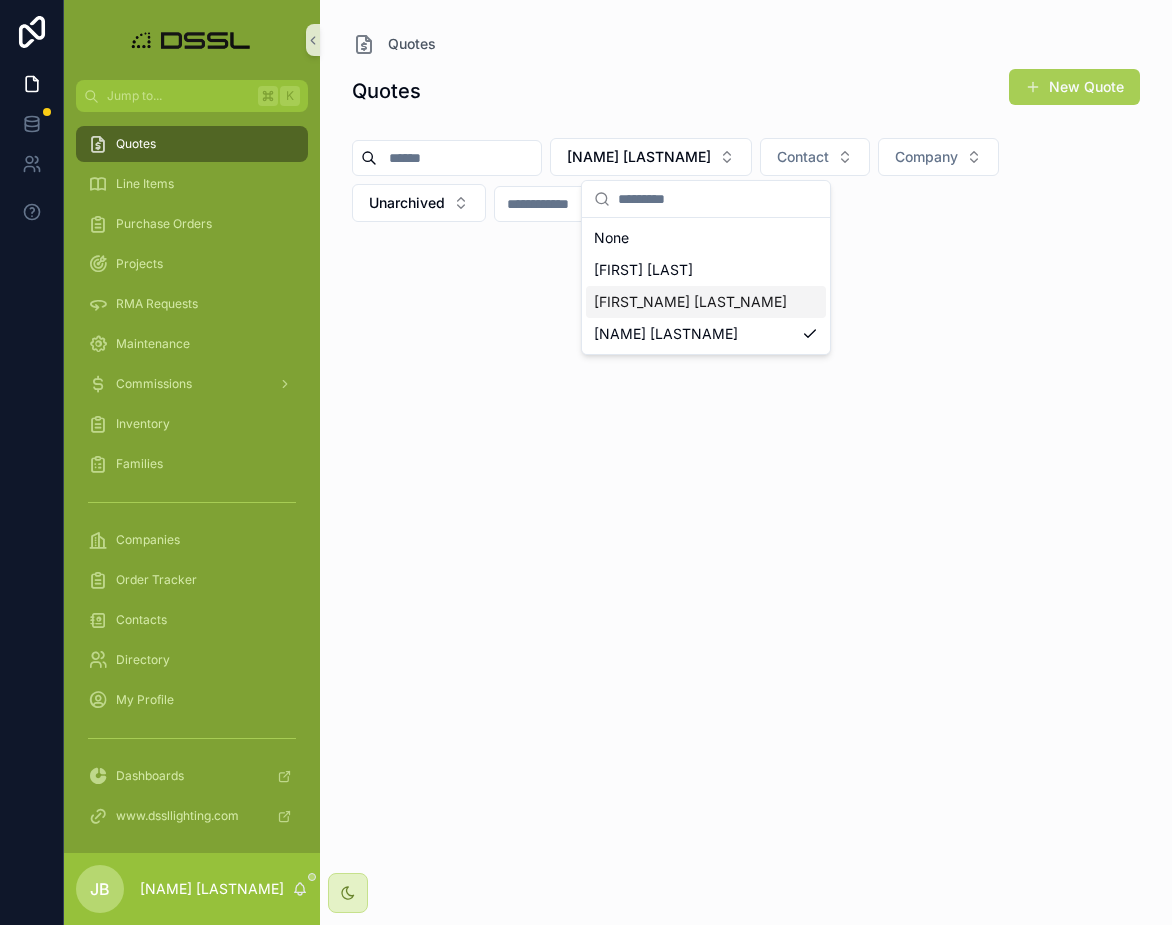 click on "[FIRST_NAME] [LAST_NAME]" at bounding box center [690, 302] 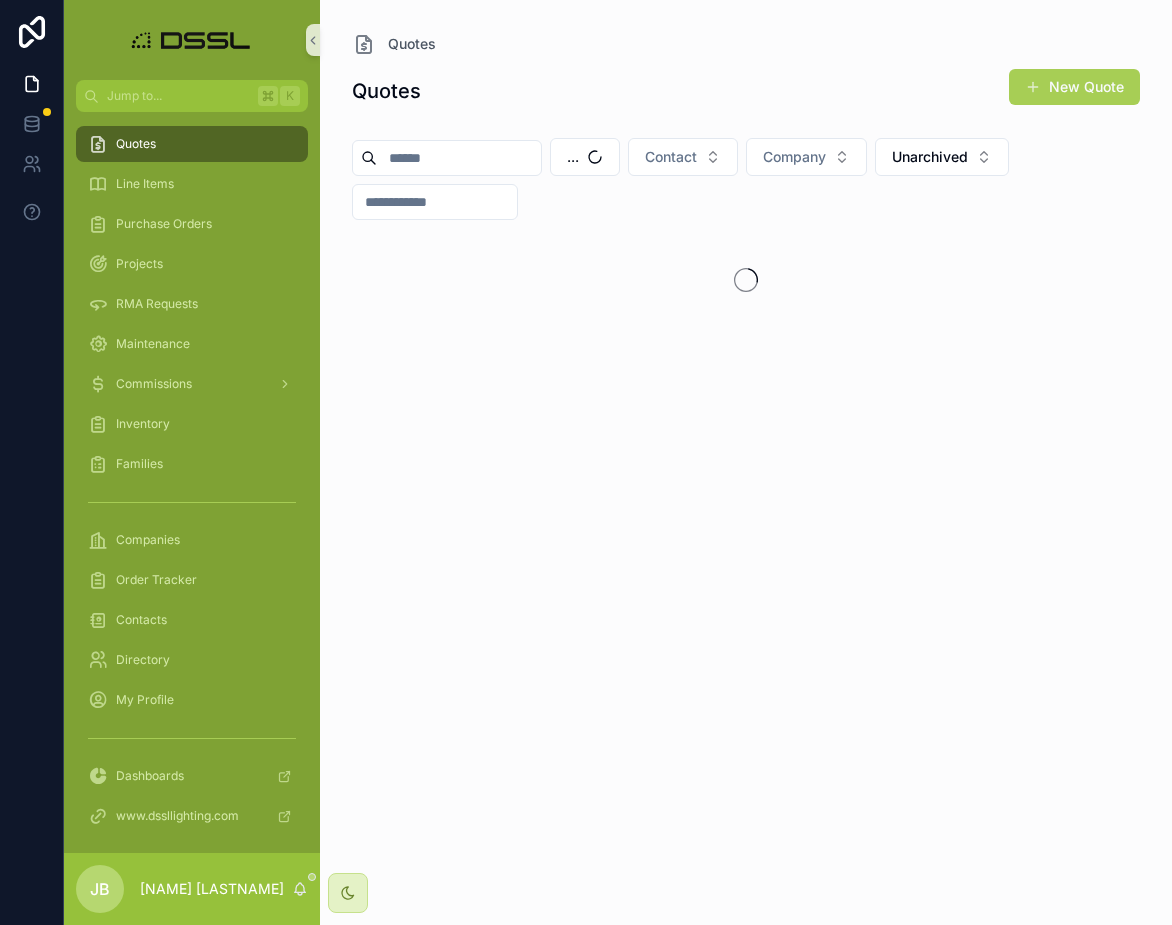 click at bounding box center (459, 158) 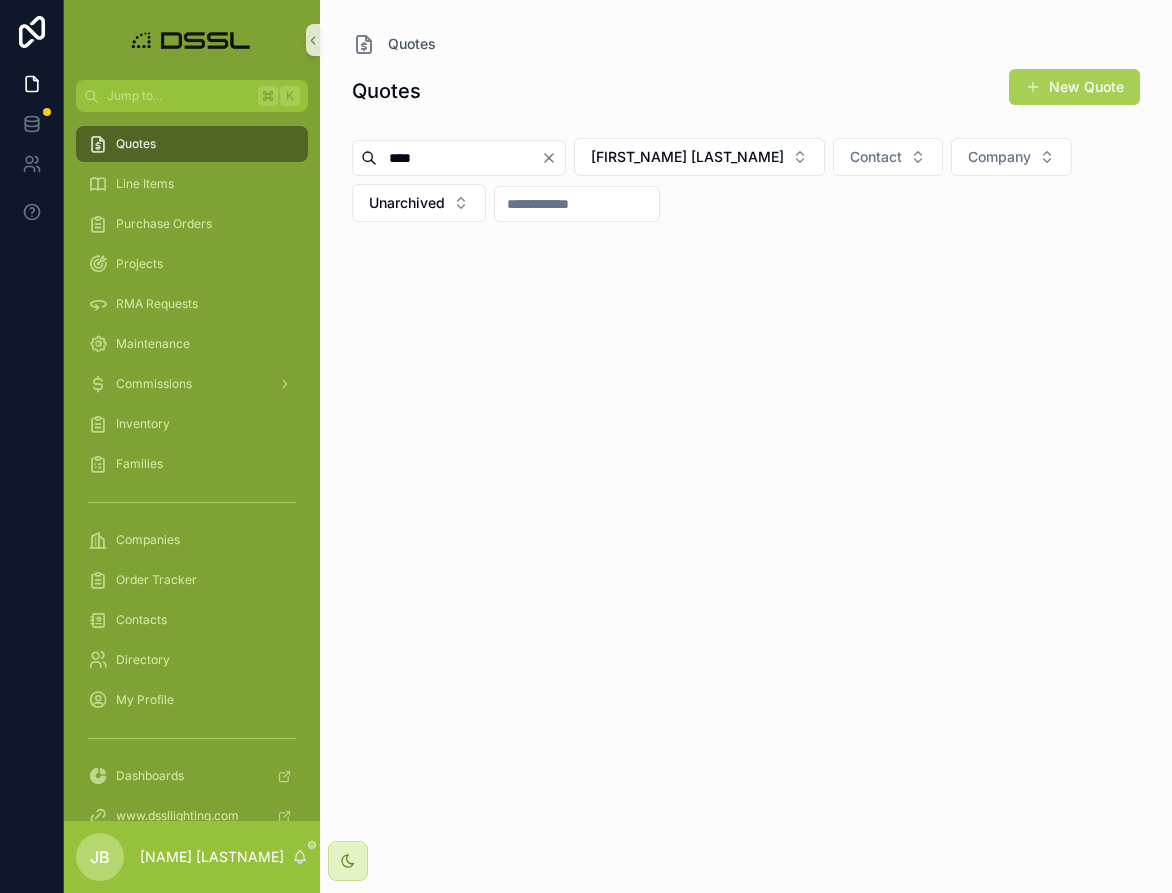 drag, startPoint x: 445, startPoint y: 158, endPoint x: 365, endPoint y: 160, distance: 80.024994 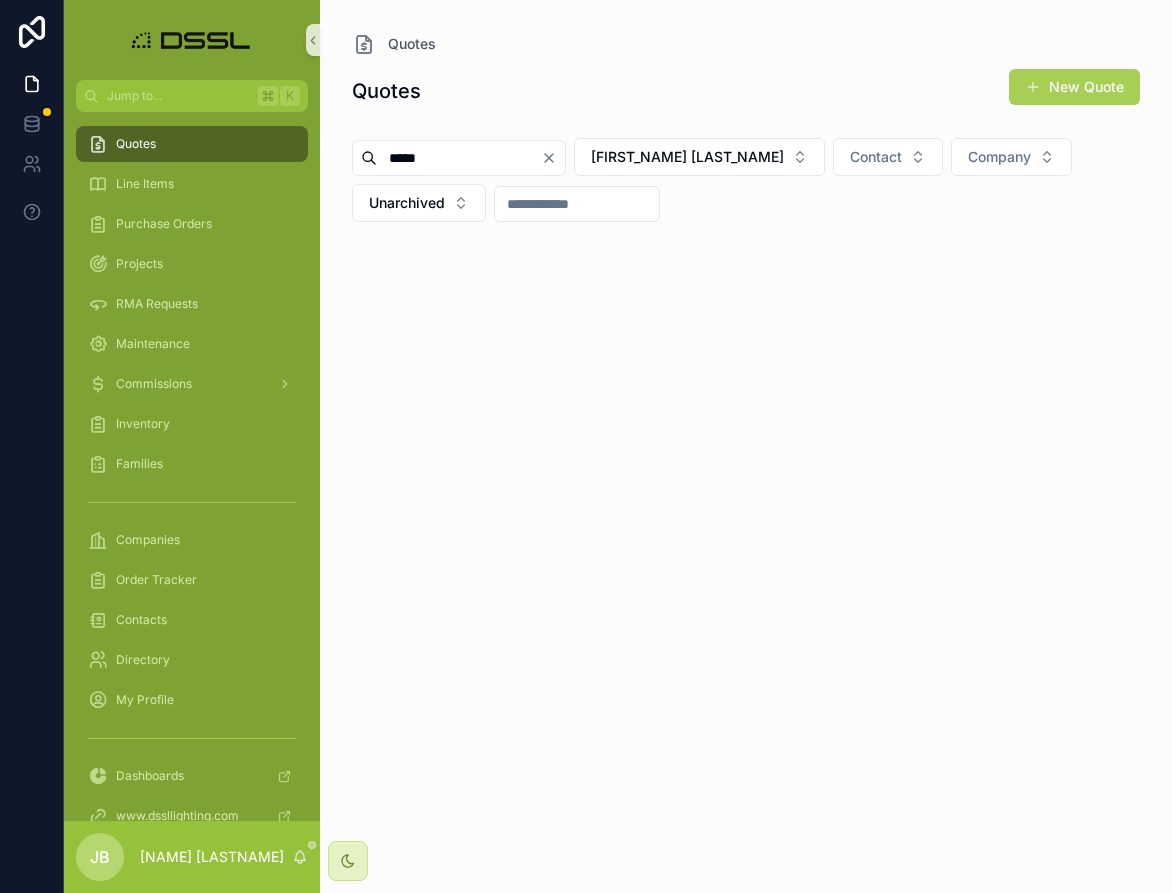 scroll, scrollTop: 0, scrollLeft: 0, axis: both 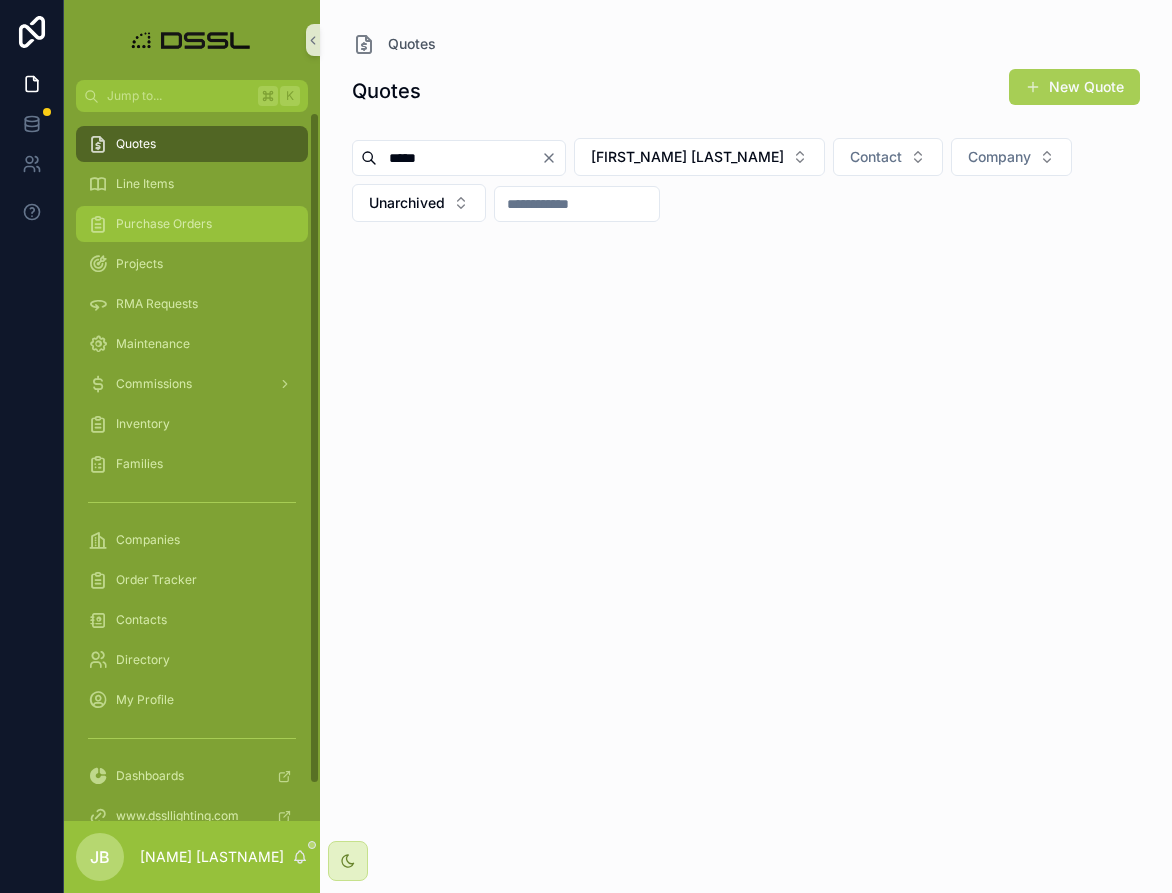 type on "*****" 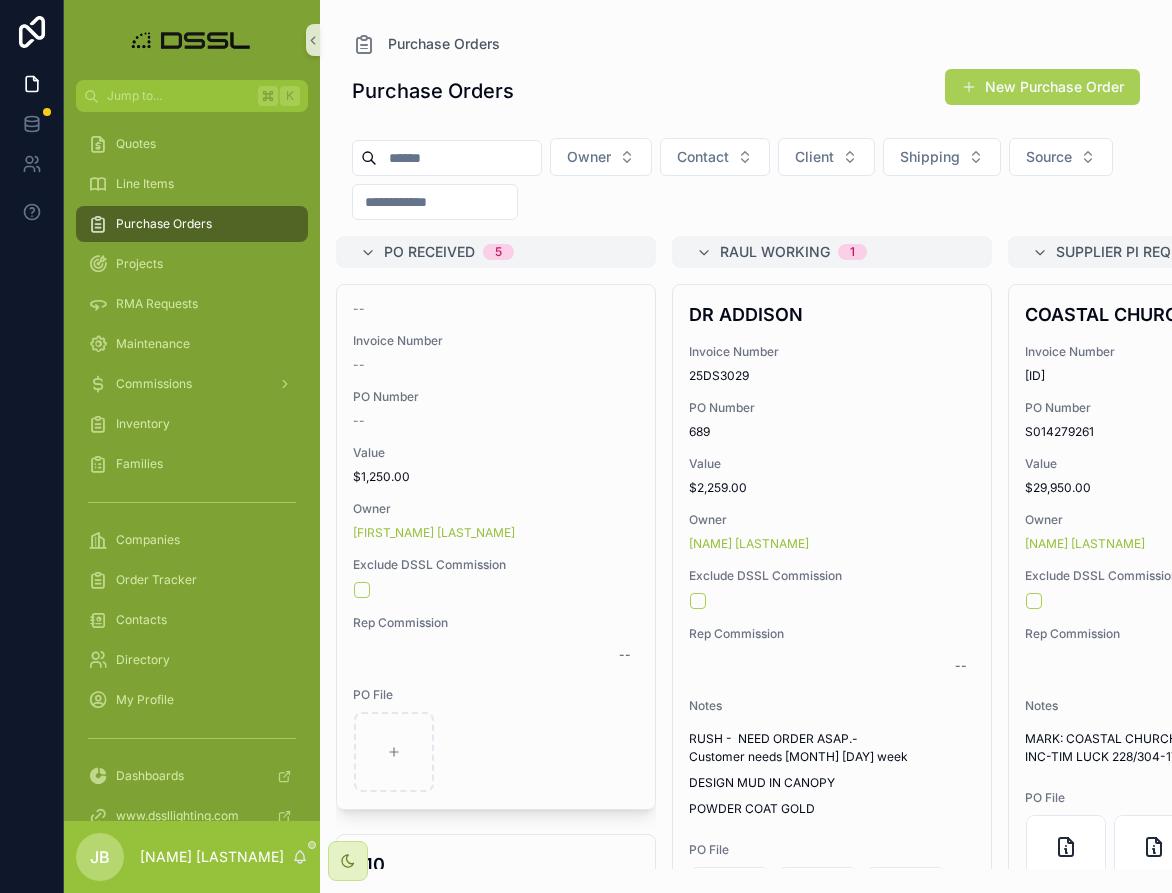 click at bounding box center (459, 158) 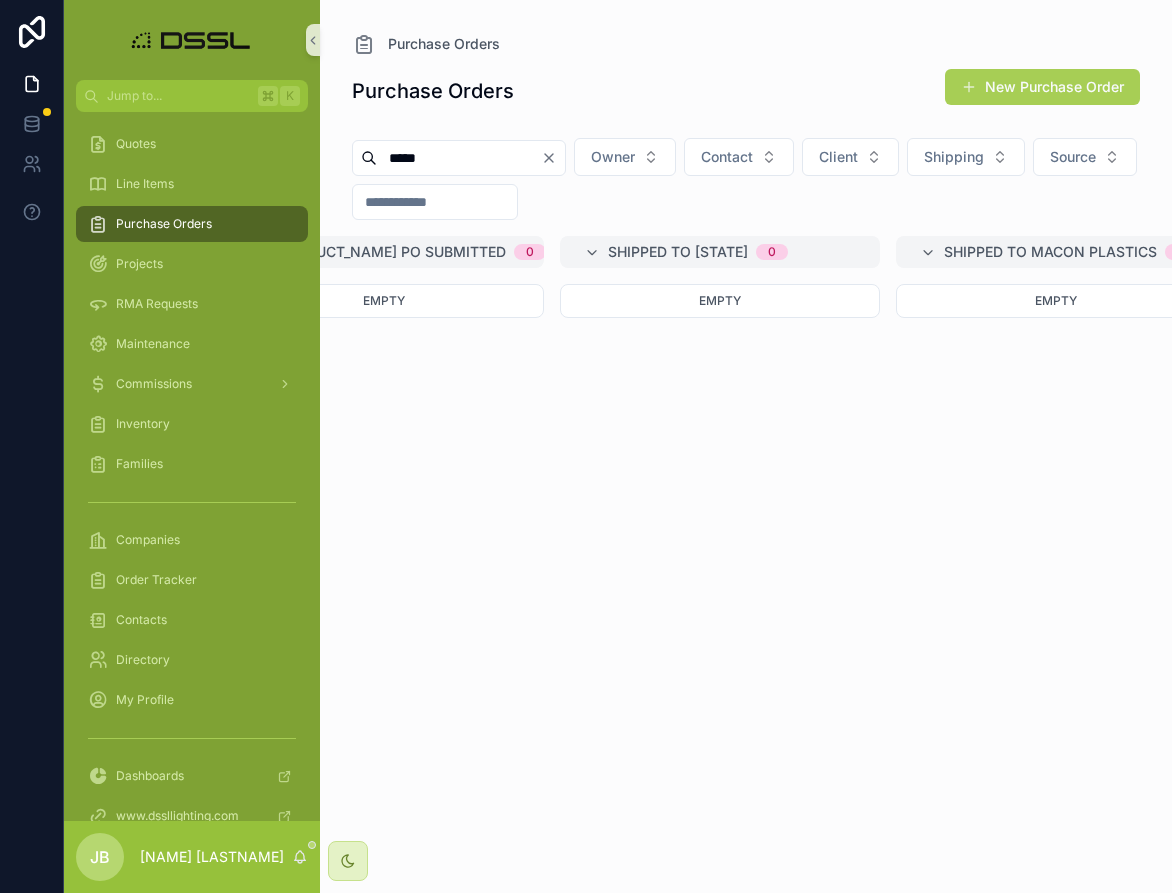 scroll, scrollTop: 0, scrollLeft: 2127, axis: horizontal 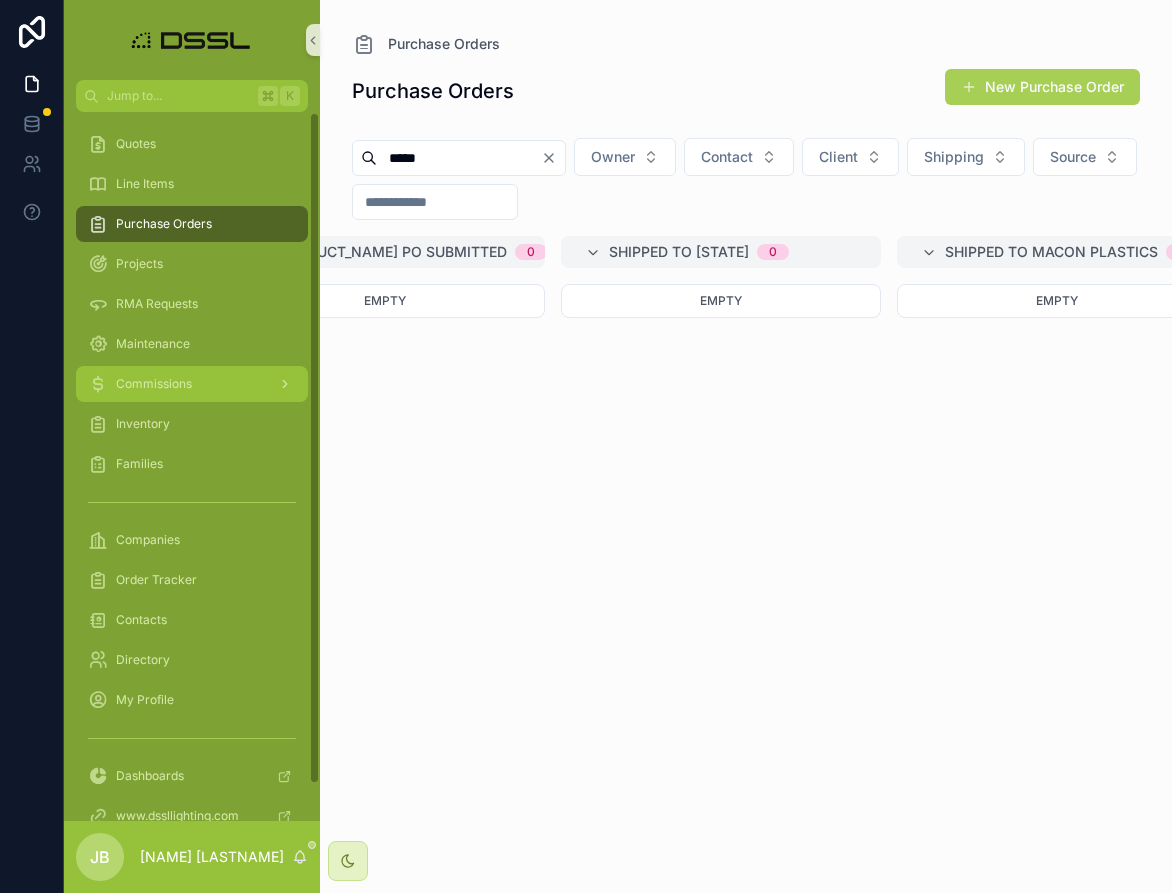 type on "*****" 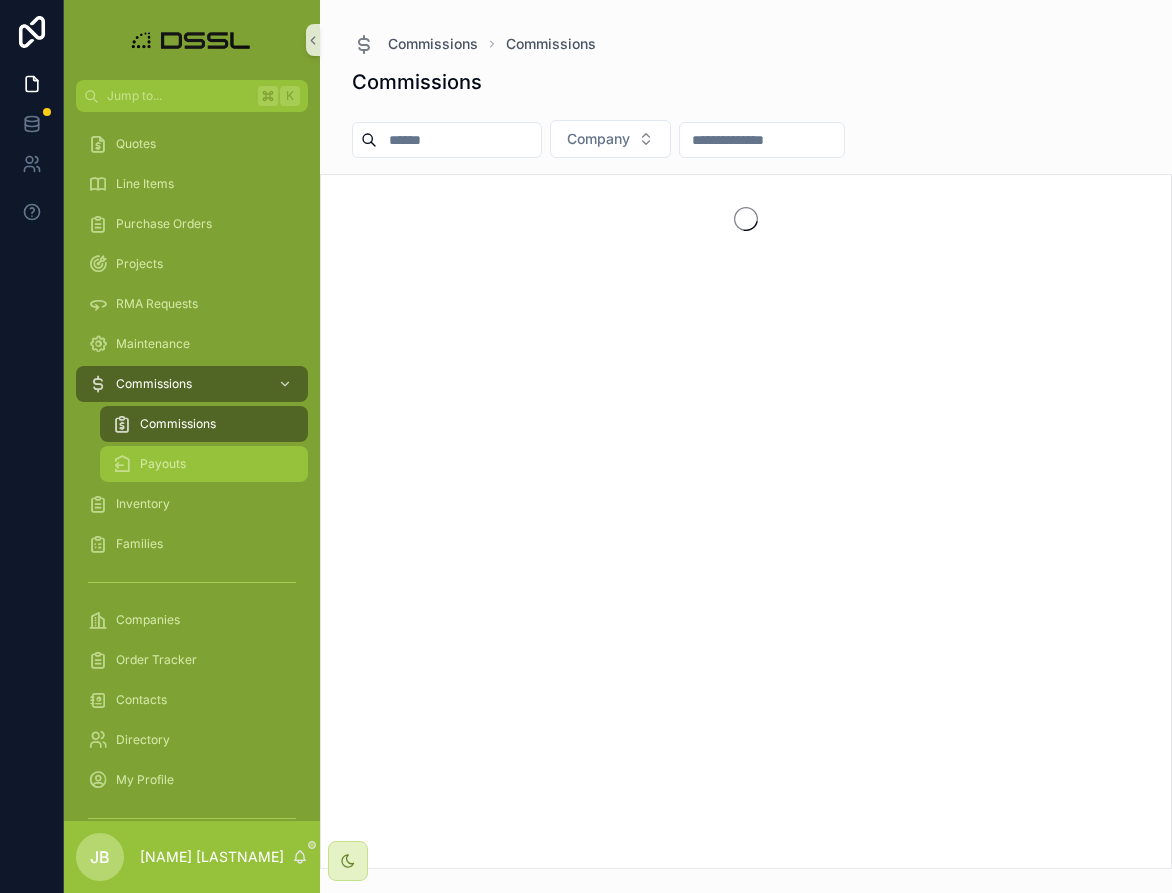click on "Payouts" at bounding box center [163, 464] 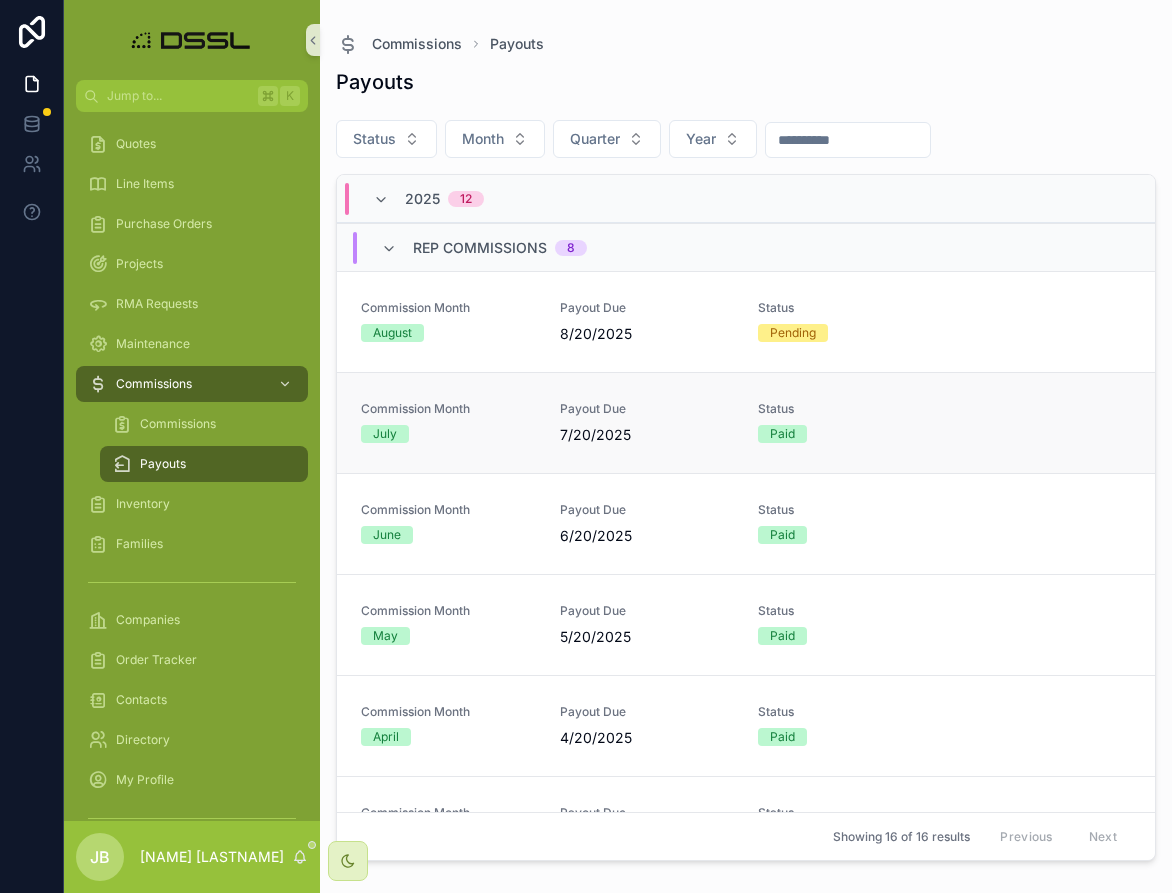 click on "7/20/2025" at bounding box center (647, 435) 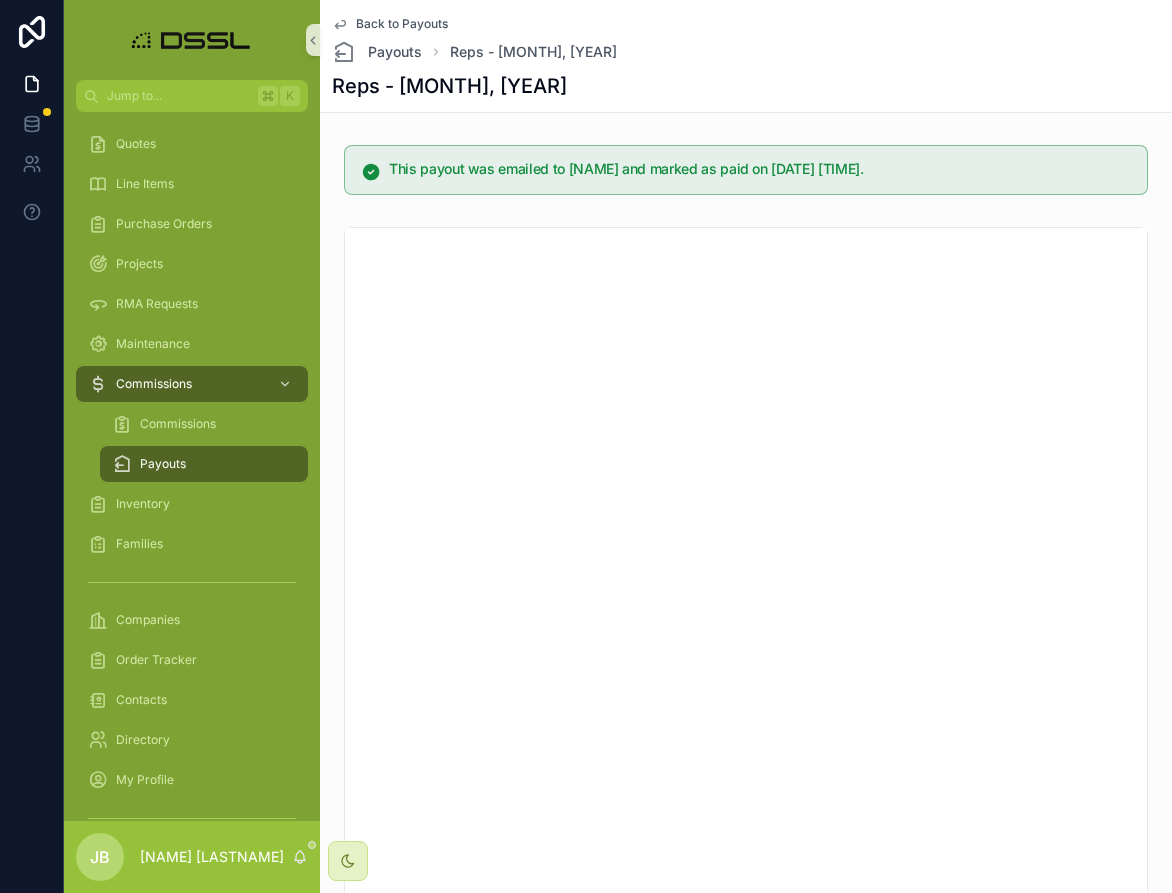 scroll, scrollTop: 0, scrollLeft: 0, axis: both 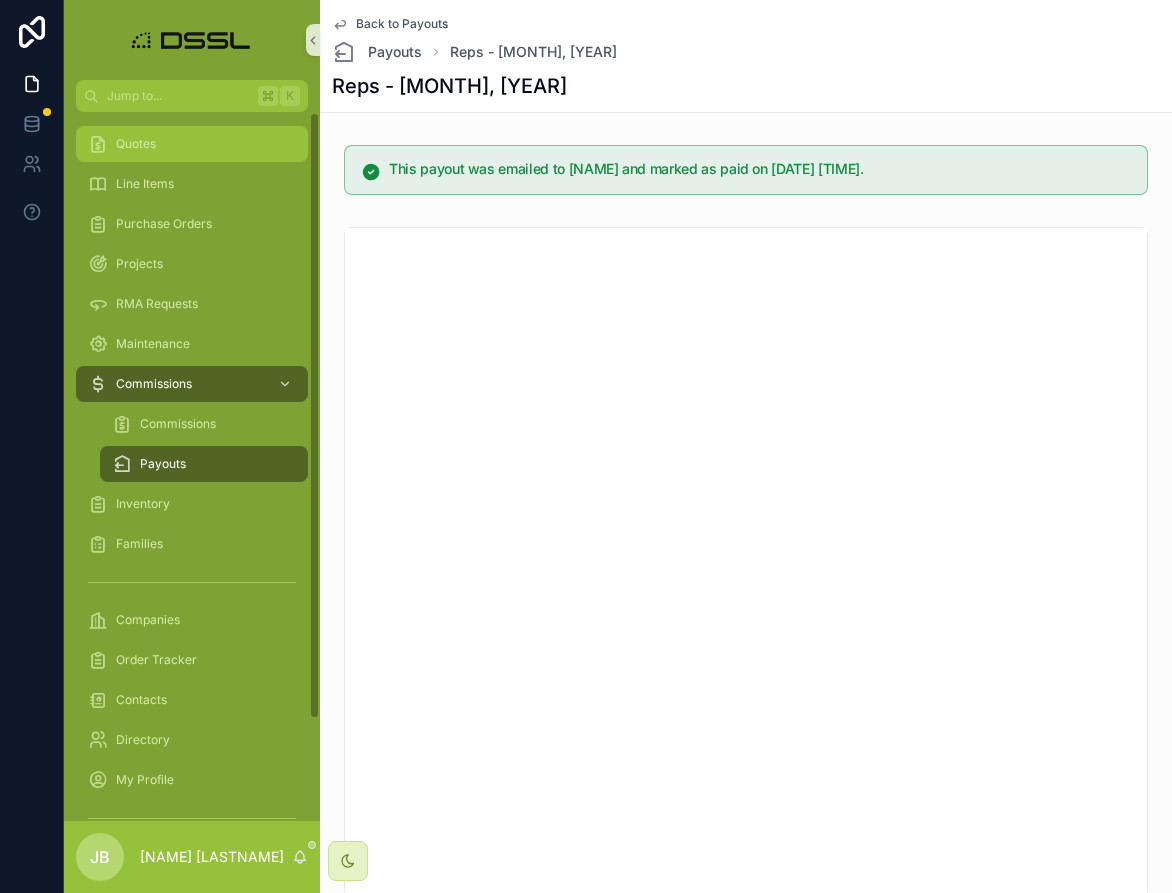 click on "Quotes" at bounding box center (192, 144) 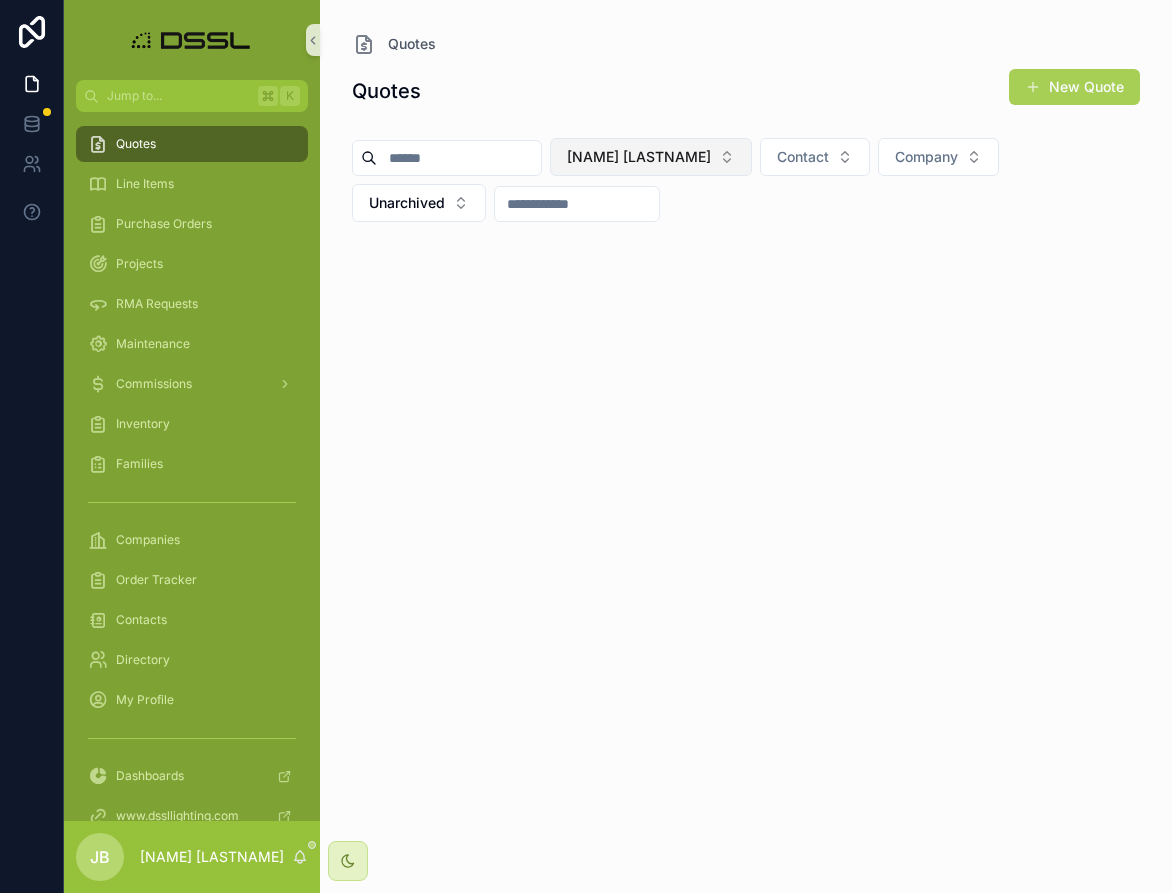 click on "[NAME] [LASTNAME]" at bounding box center (639, 157) 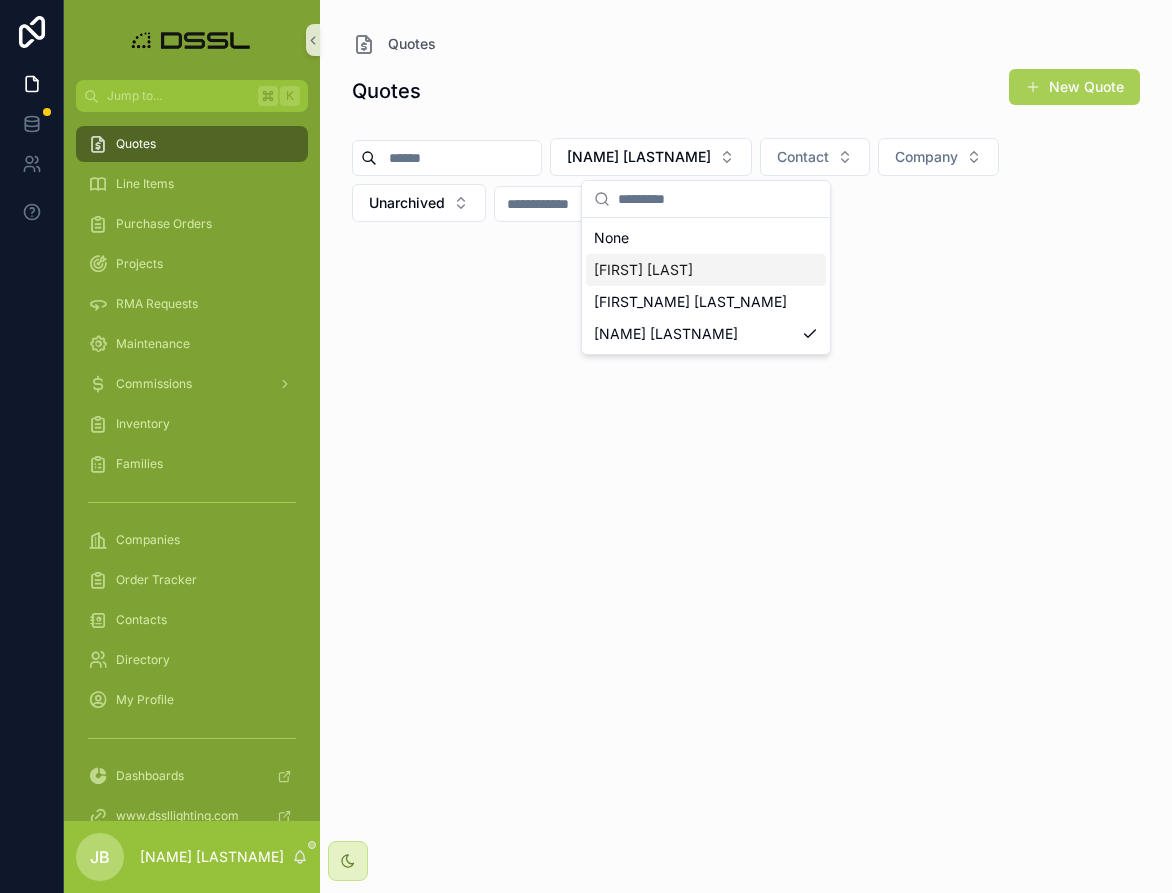 drag, startPoint x: 681, startPoint y: 268, endPoint x: 692, endPoint y: 270, distance: 11.18034 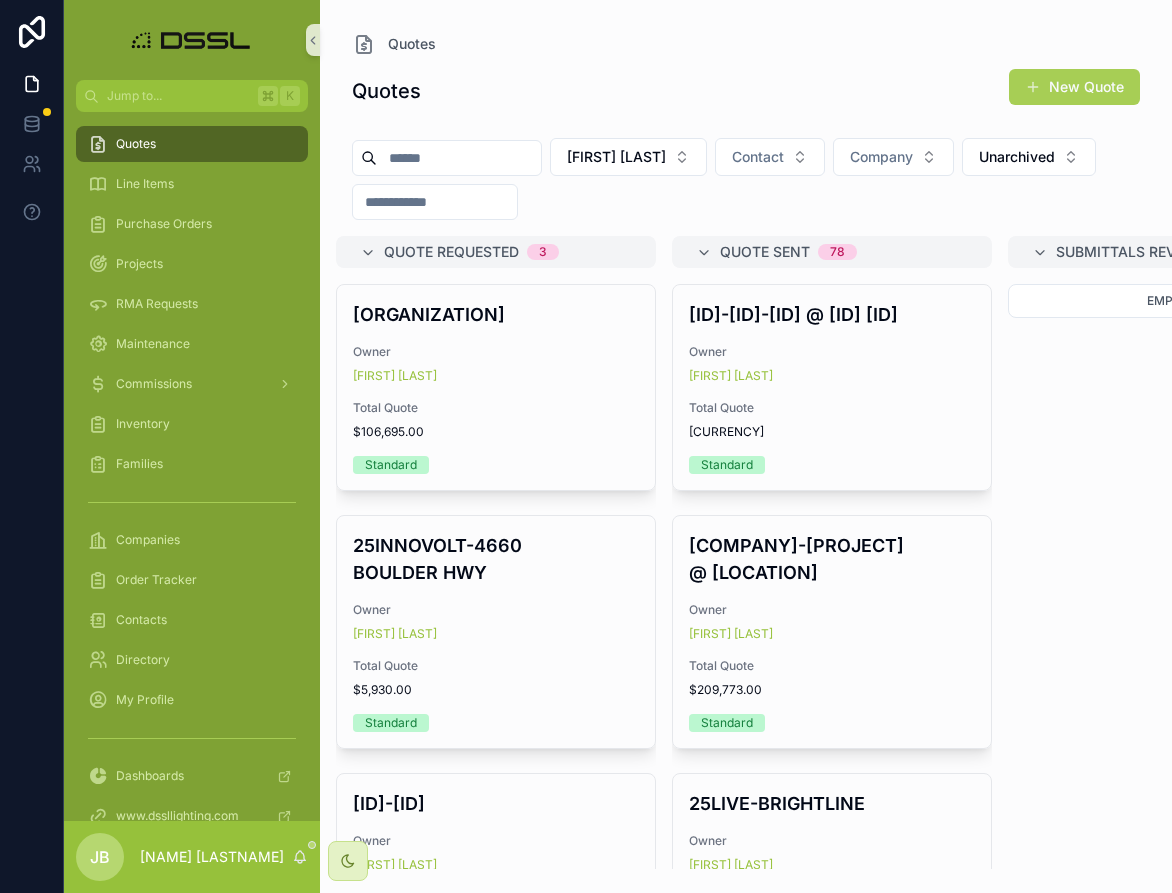 click at bounding box center [459, 158] 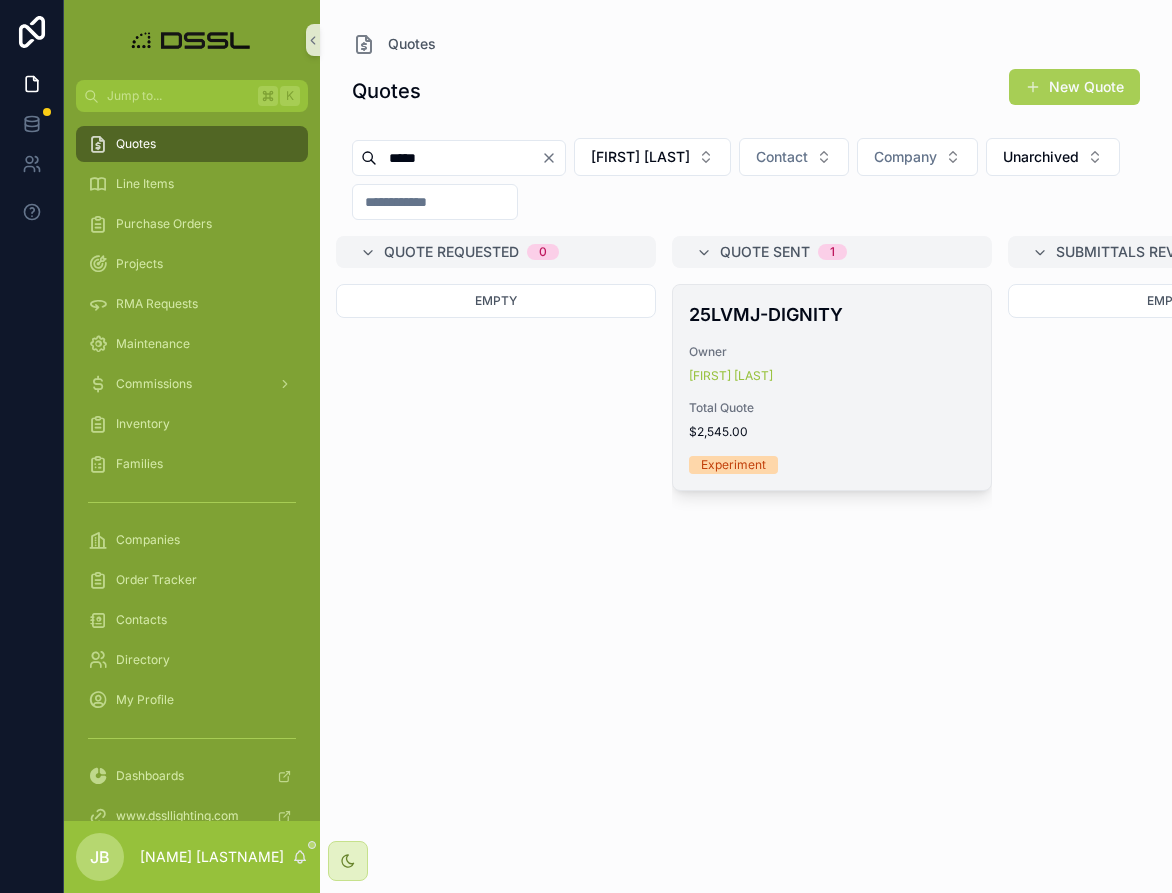 type on "*****" 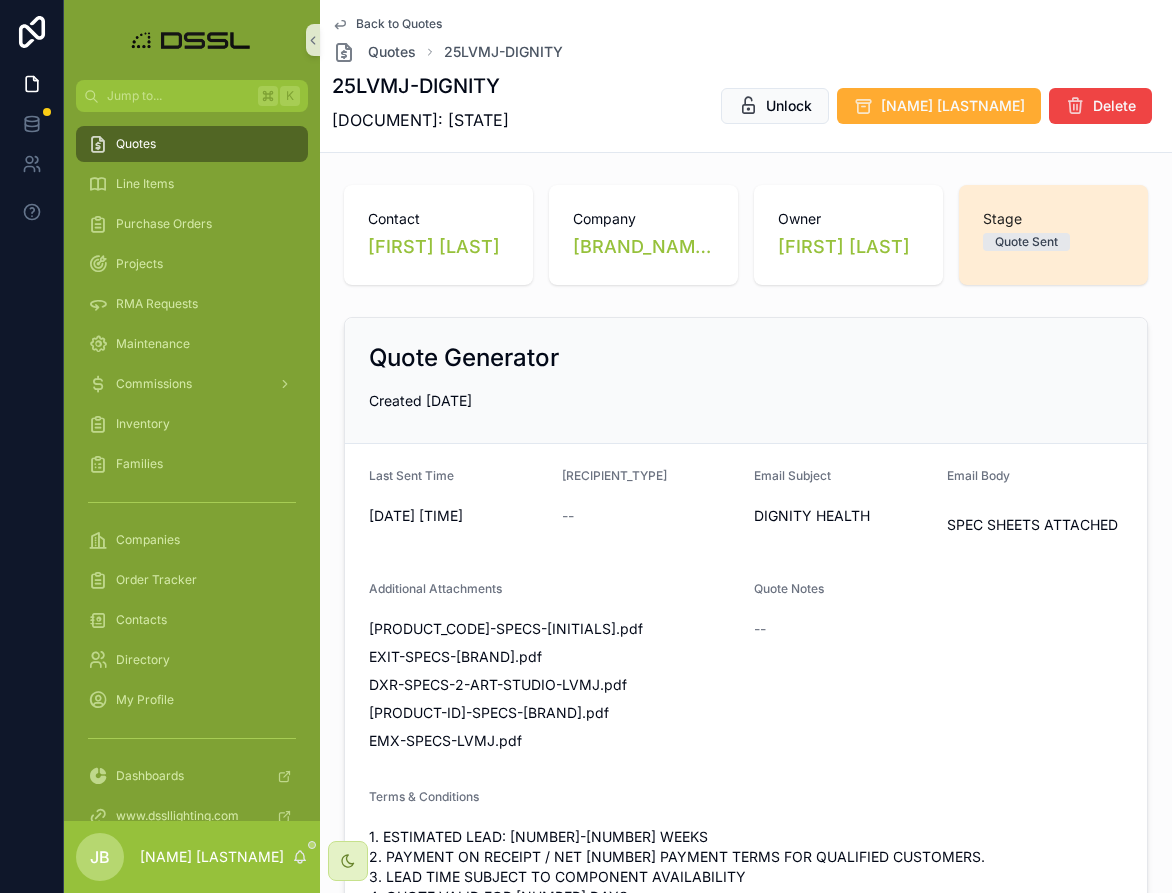 scroll, scrollTop: 0, scrollLeft: 0, axis: both 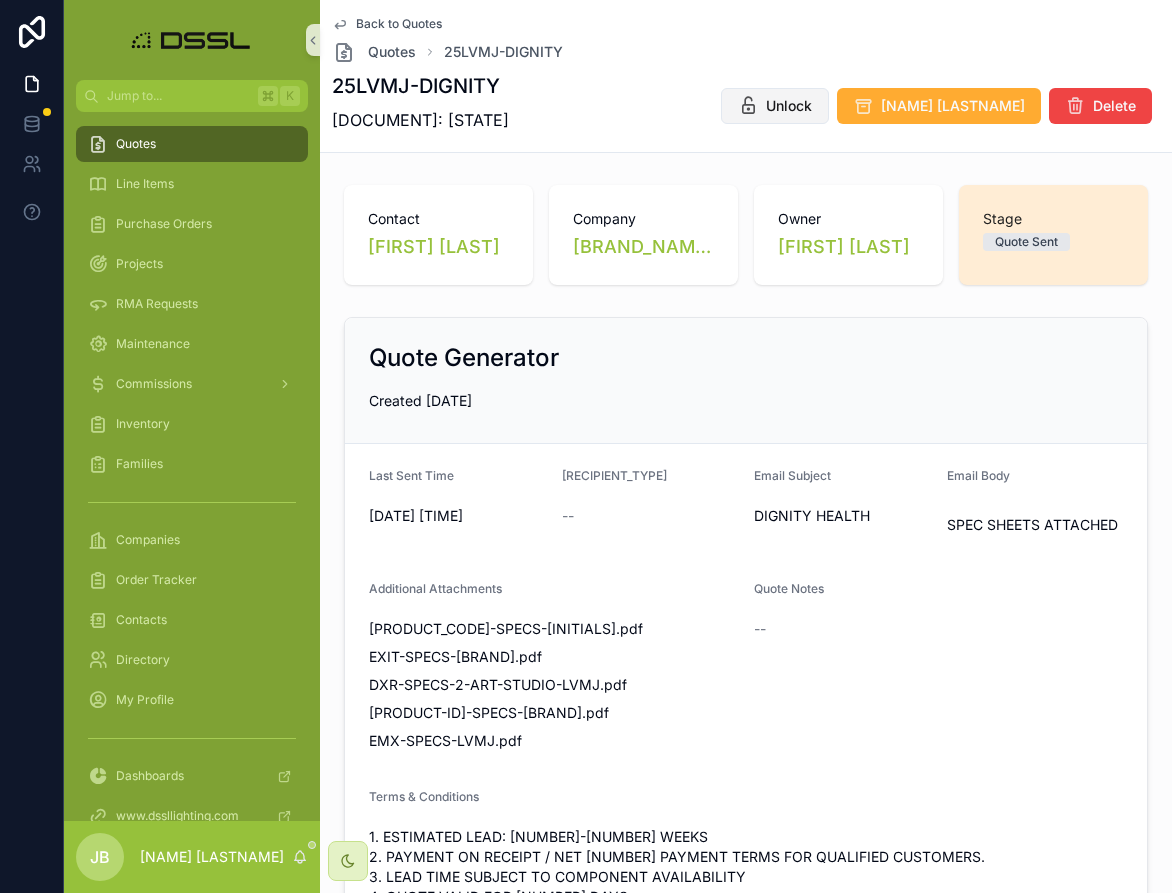 click on "Unlock" at bounding box center (775, 106) 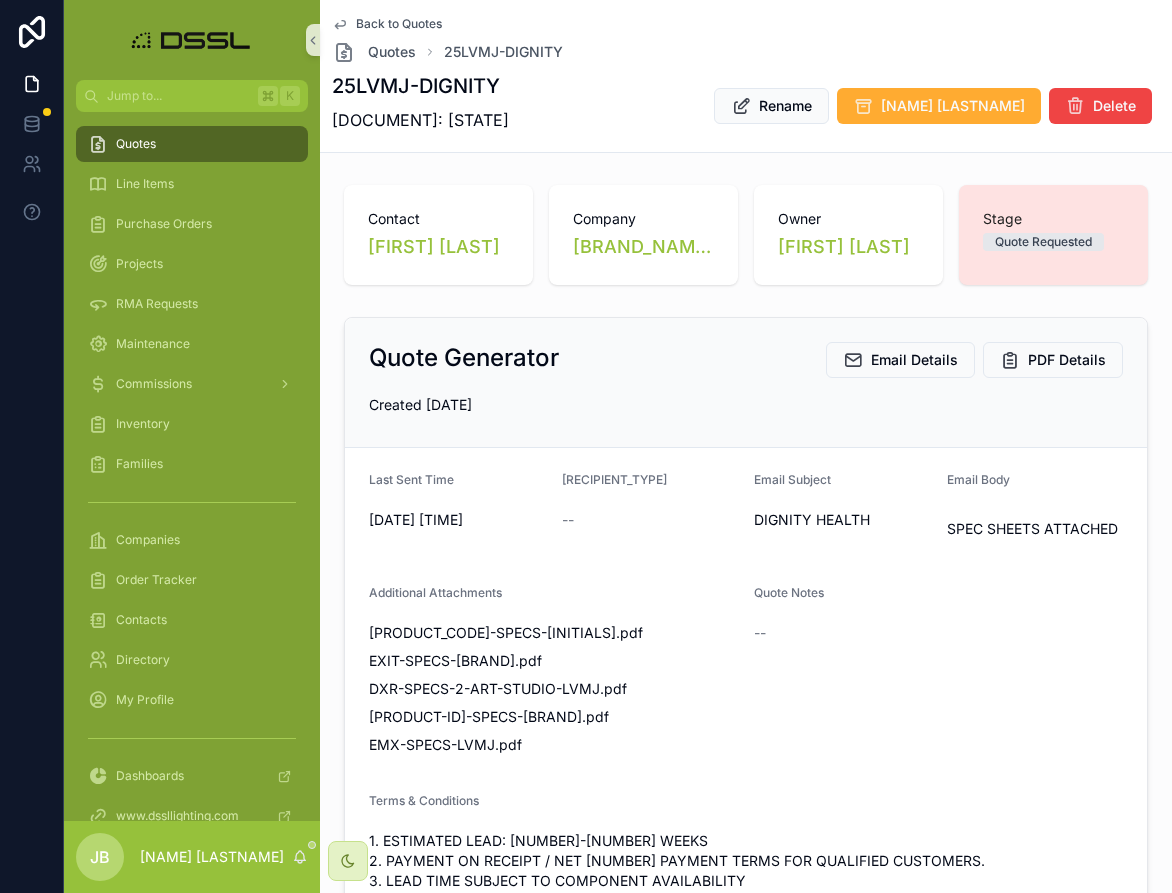 scroll, scrollTop: 0, scrollLeft: 0, axis: both 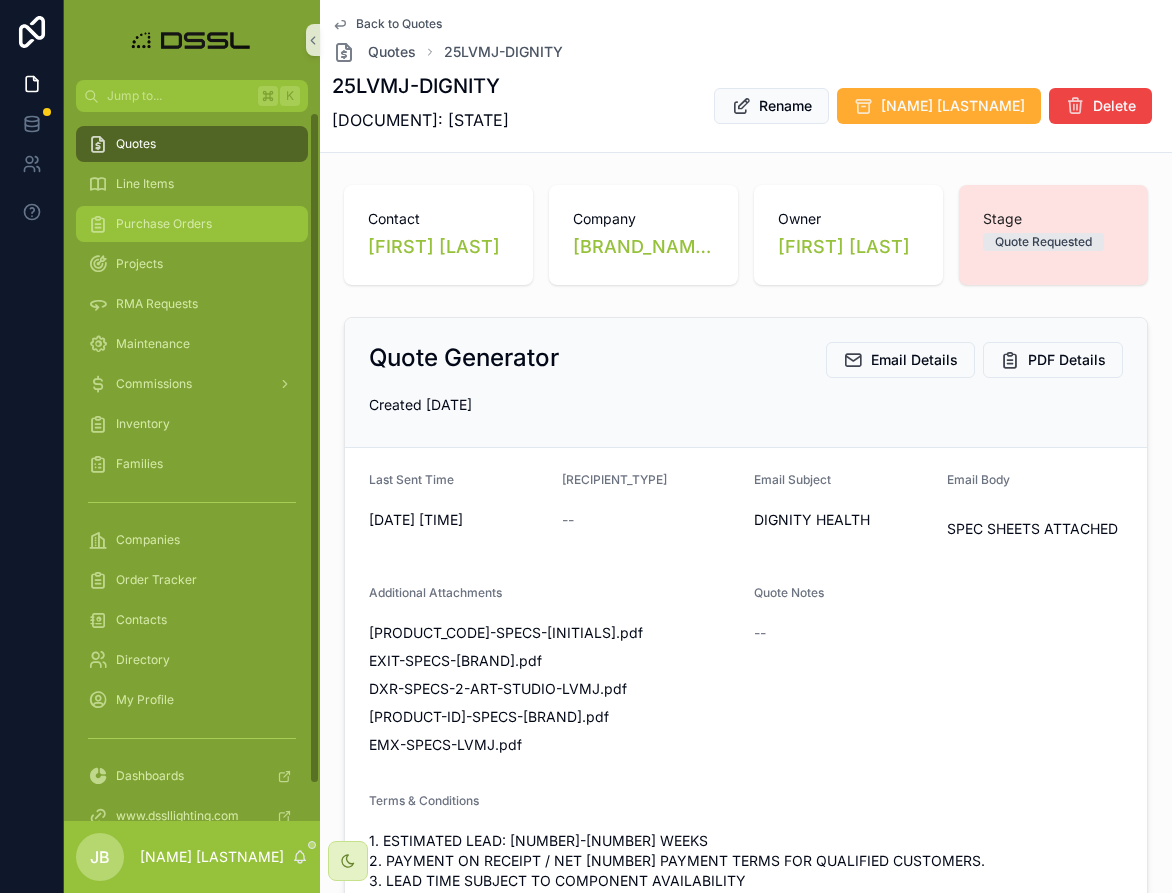 click on "Purchase Orders" at bounding box center (164, 224) 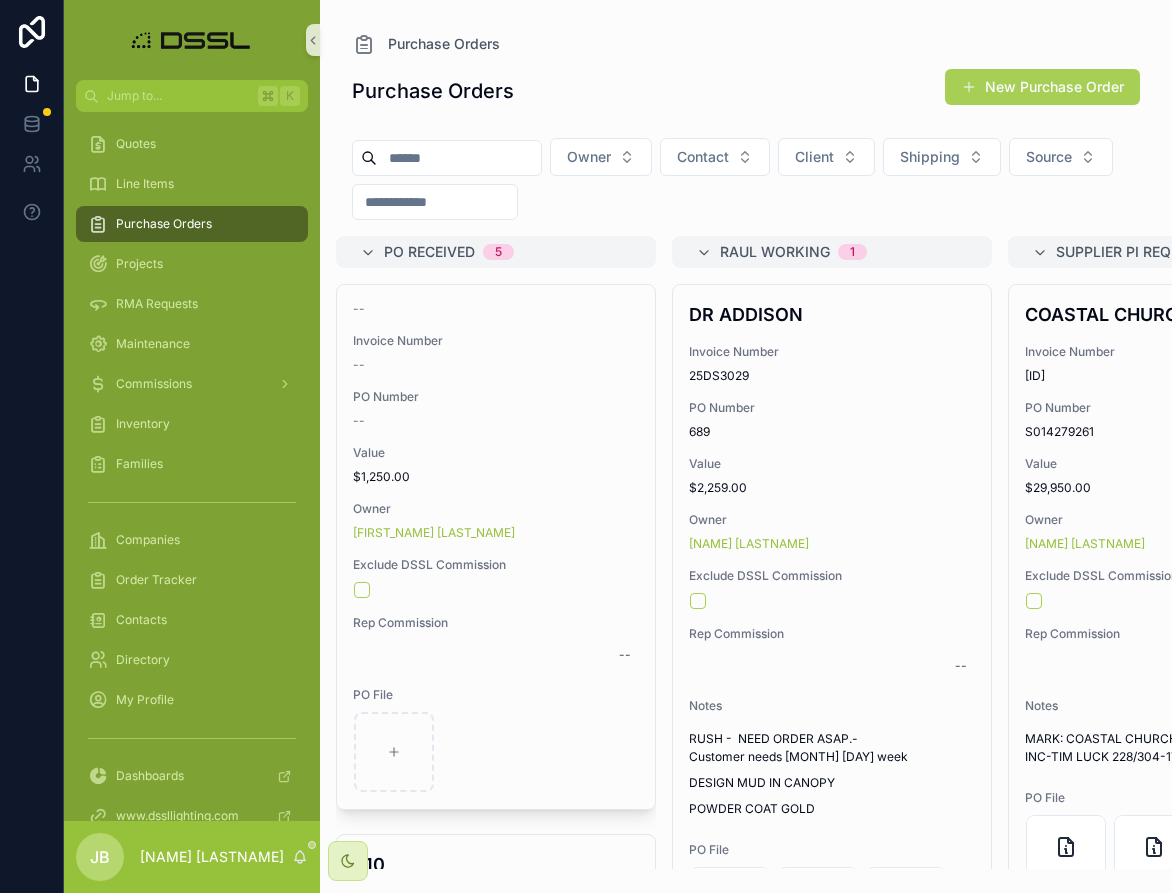 click at bounding box center (459, 158) 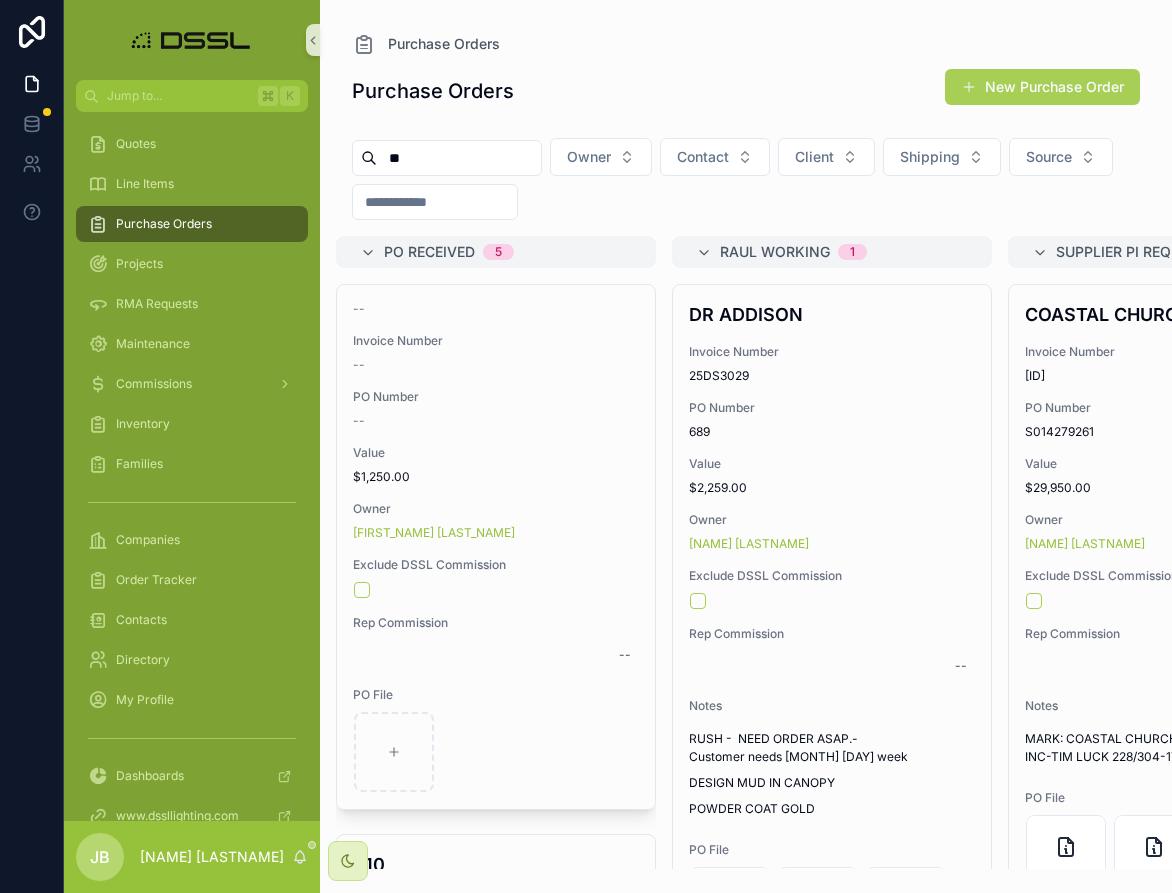 click on "**" at bounding box center [459, 158] 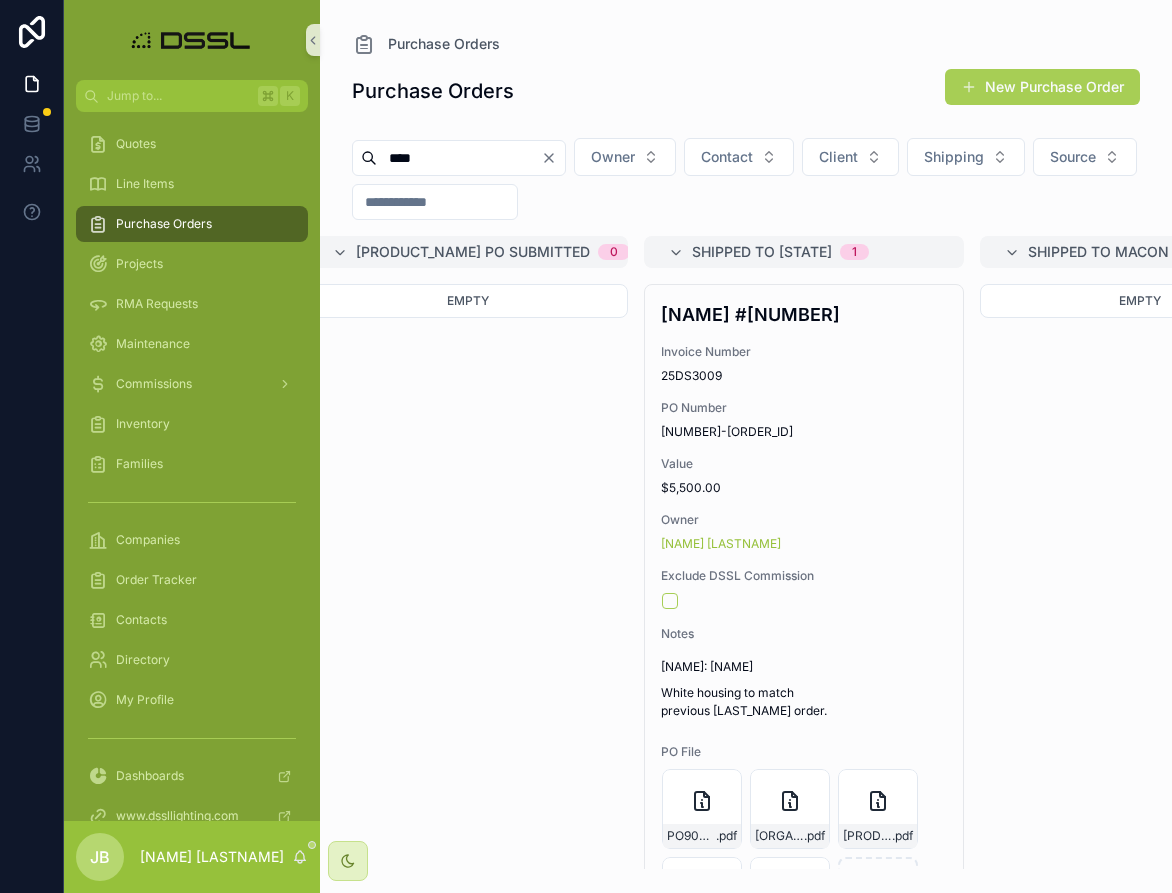 scroll, scrollTop: 0, scrollLeft: 2043, axis: horizontal 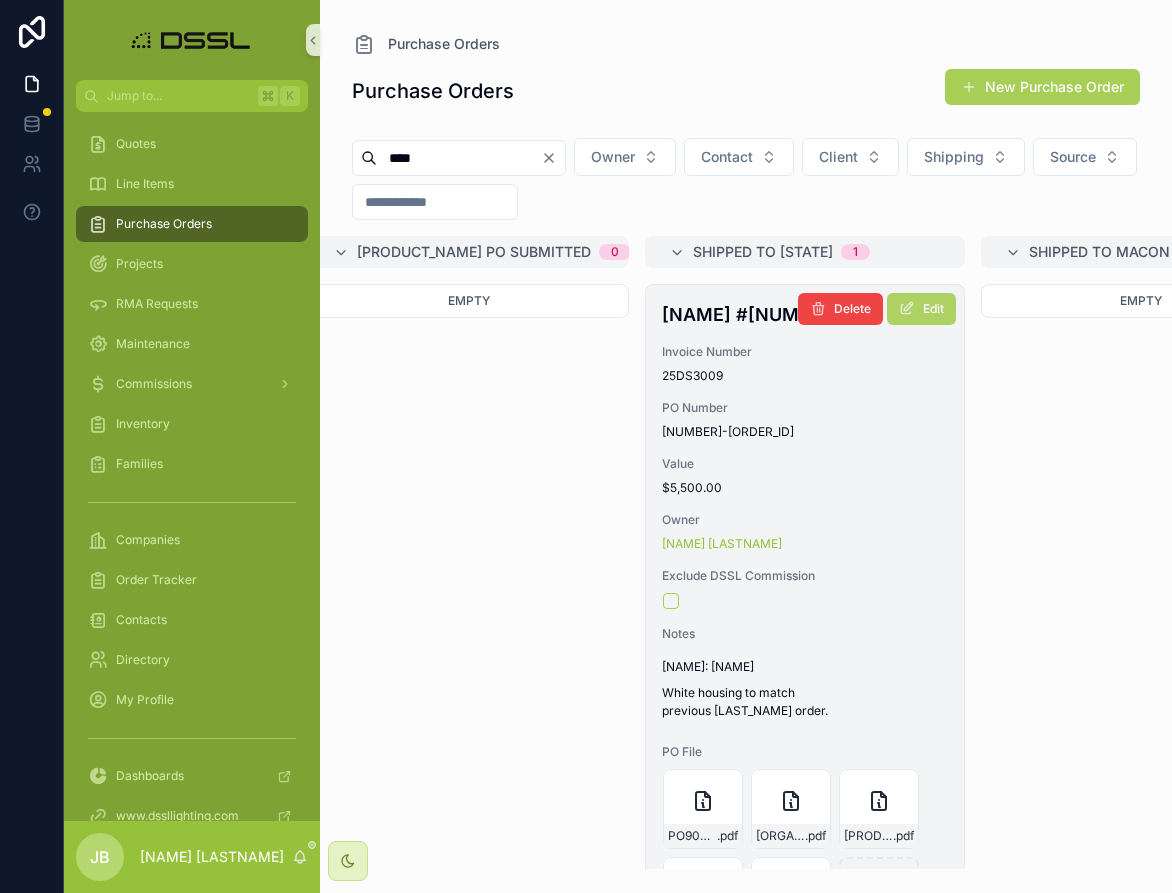 click on "Edit" at bounding box center [933, 309] 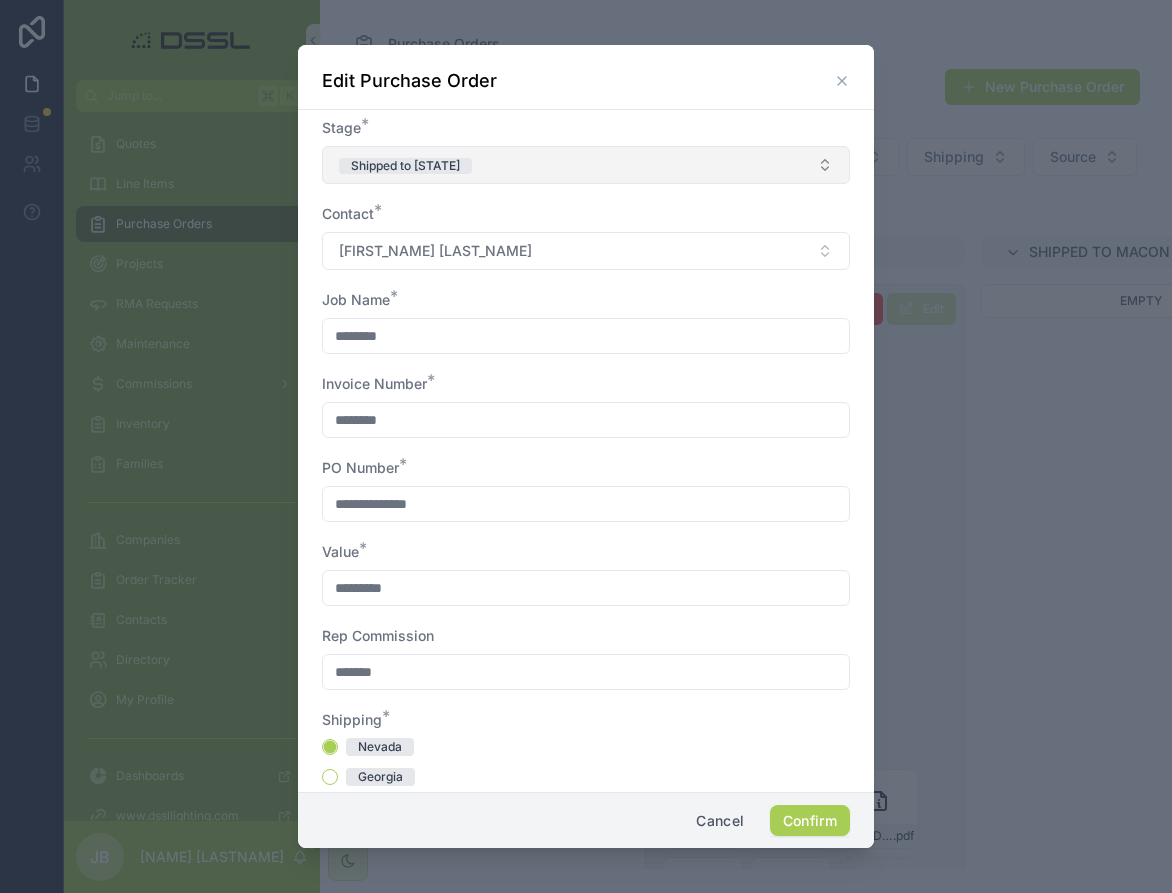 click on "Shipped to [STATE]" at bounding box center (586, 165) 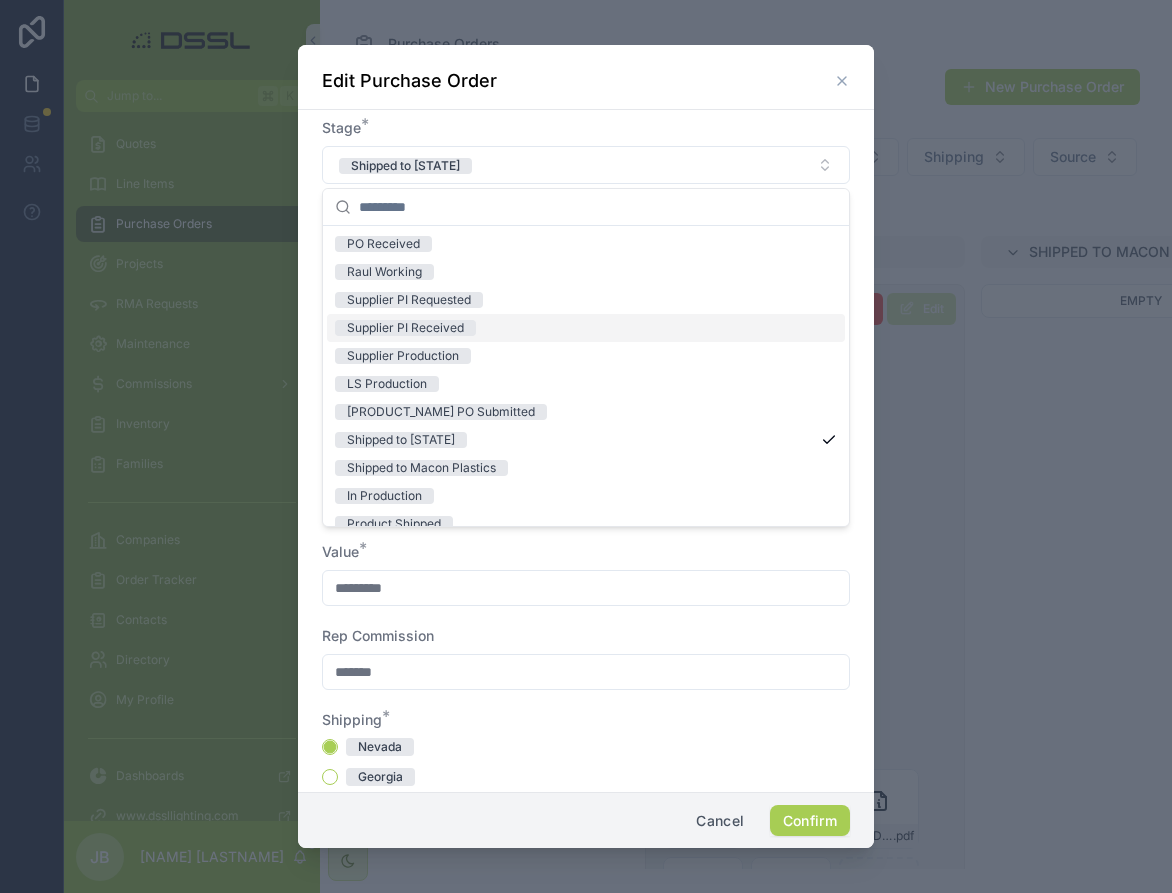 scroll, scrollTop: 46, scrollLeft: 0, axis: vertical 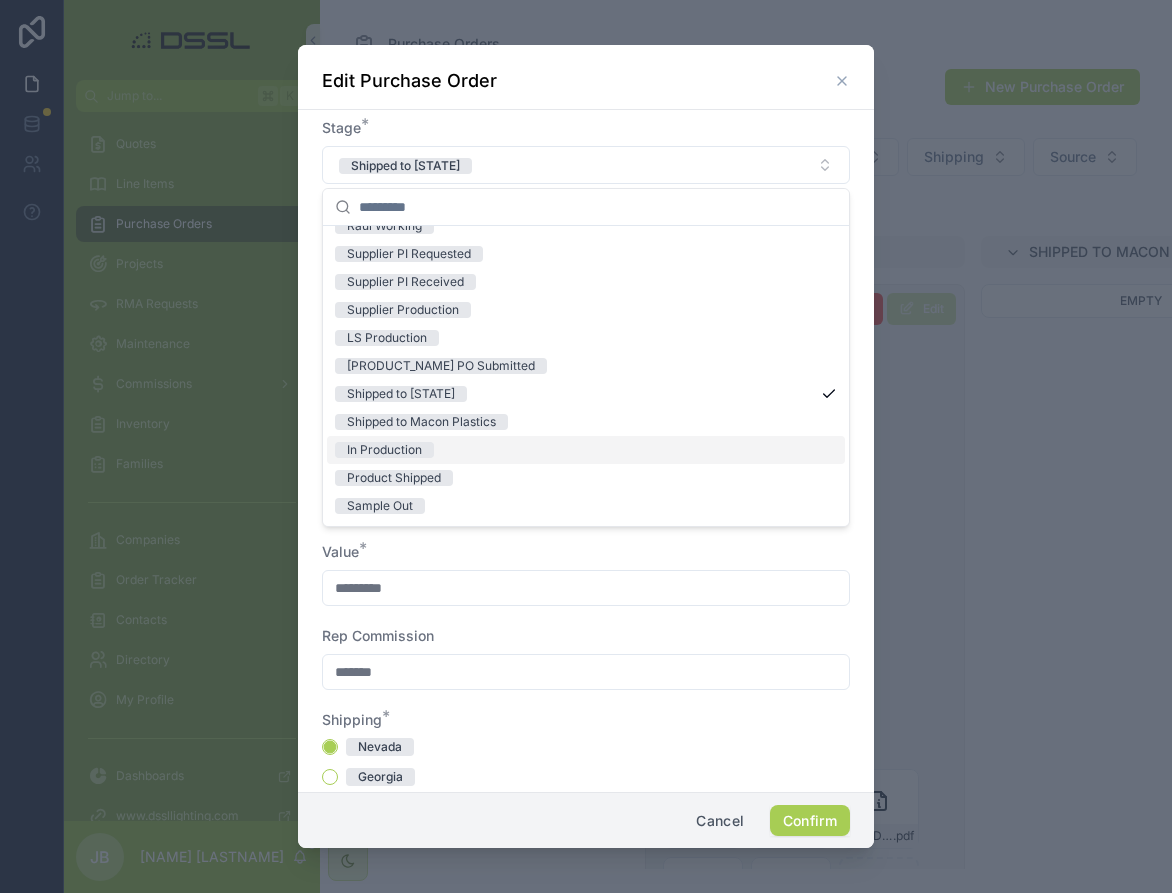 click on "In Production" at bounding box center (384, 450) 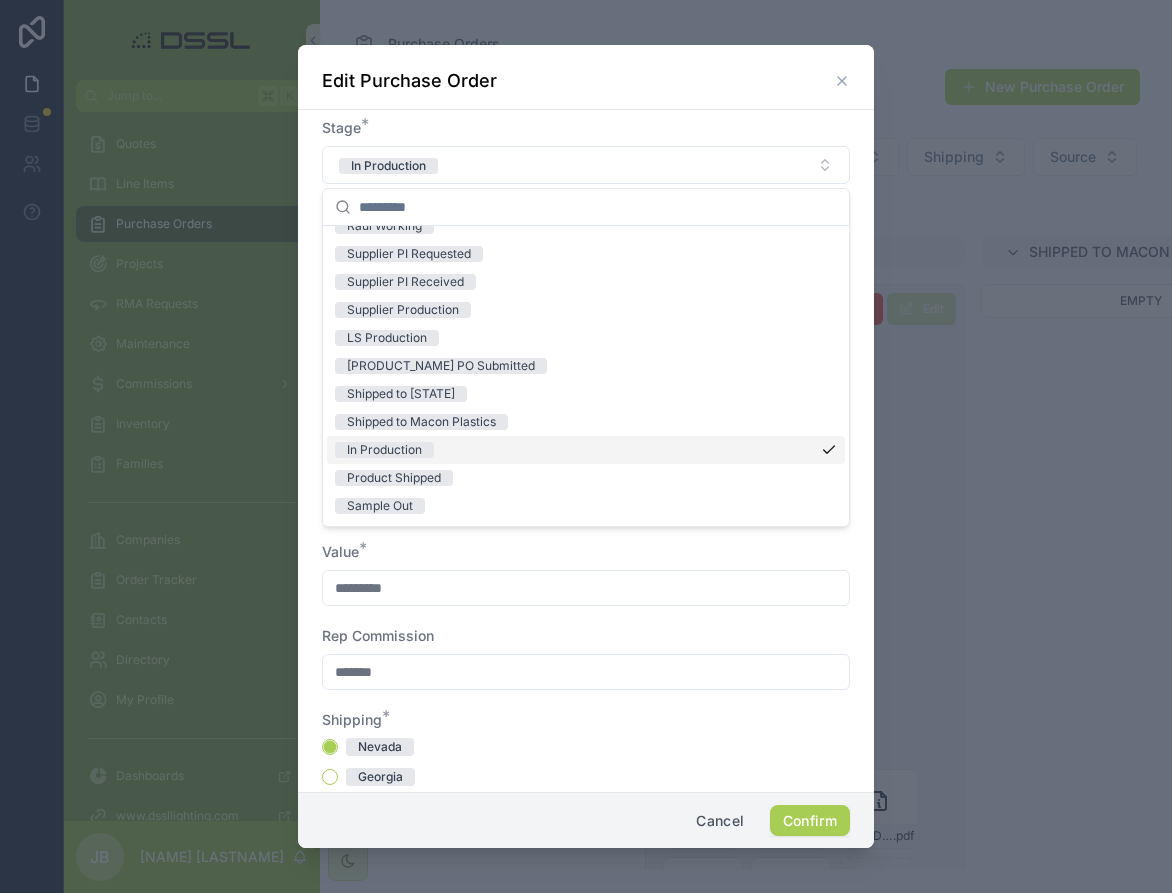 scroll, scrollTop: 0, scrollLeft: 1, axis: horizontal 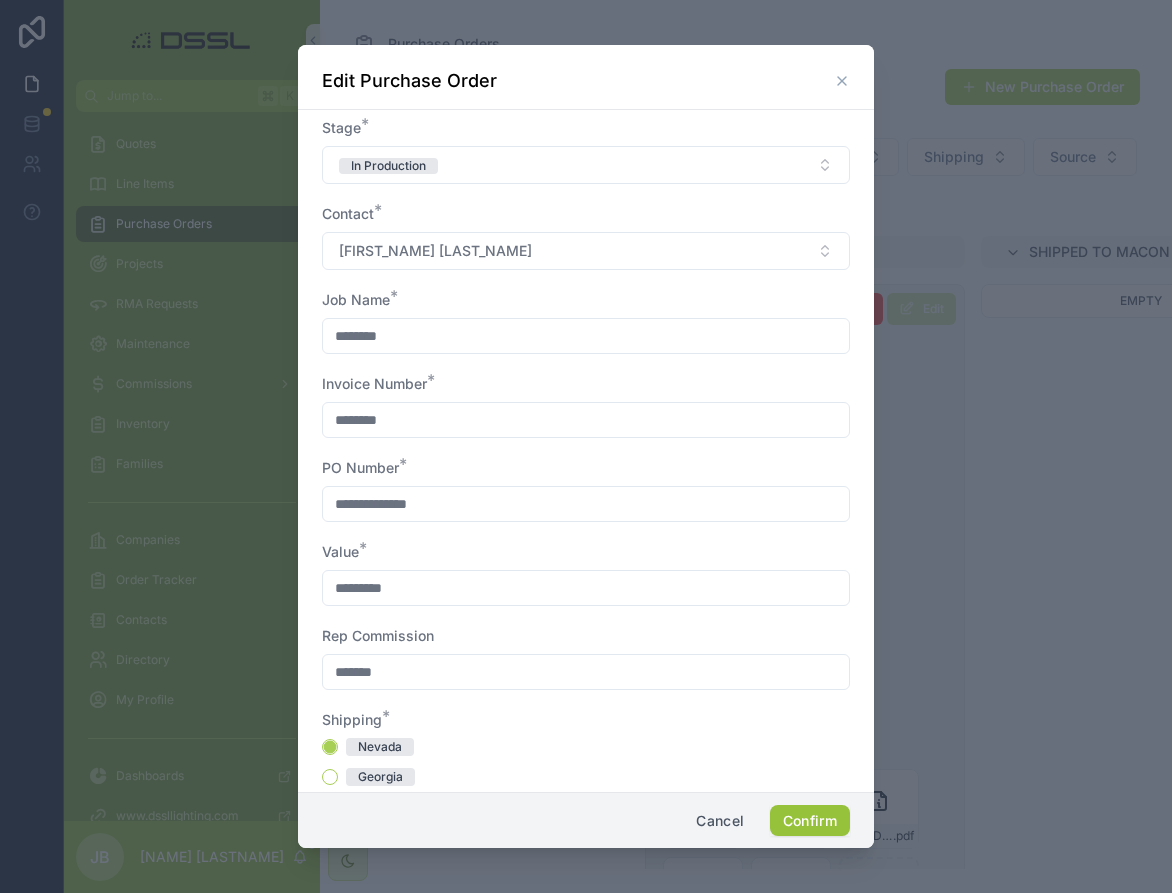 click on "Confirm" at bounding box center (810, 821) 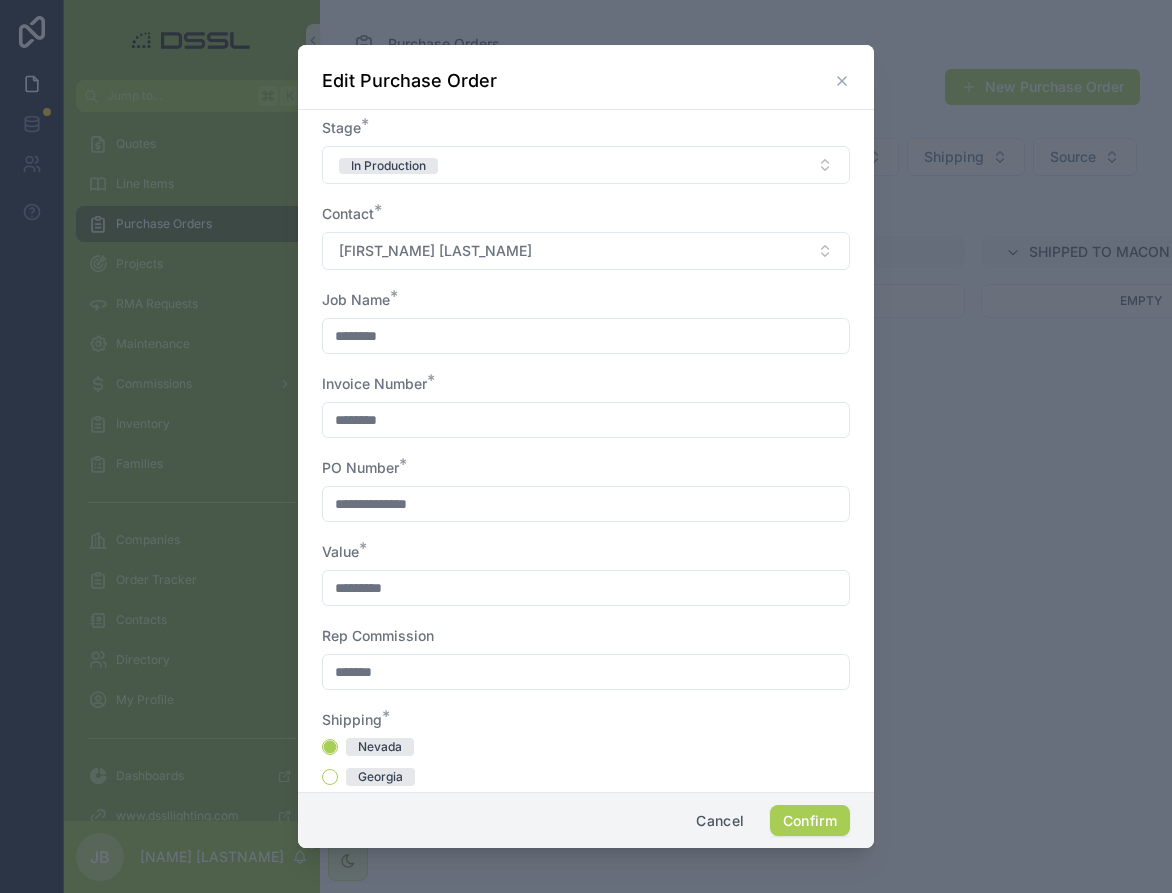 scroll, scrollTop: 0, scrollLeft: 0, axis: both 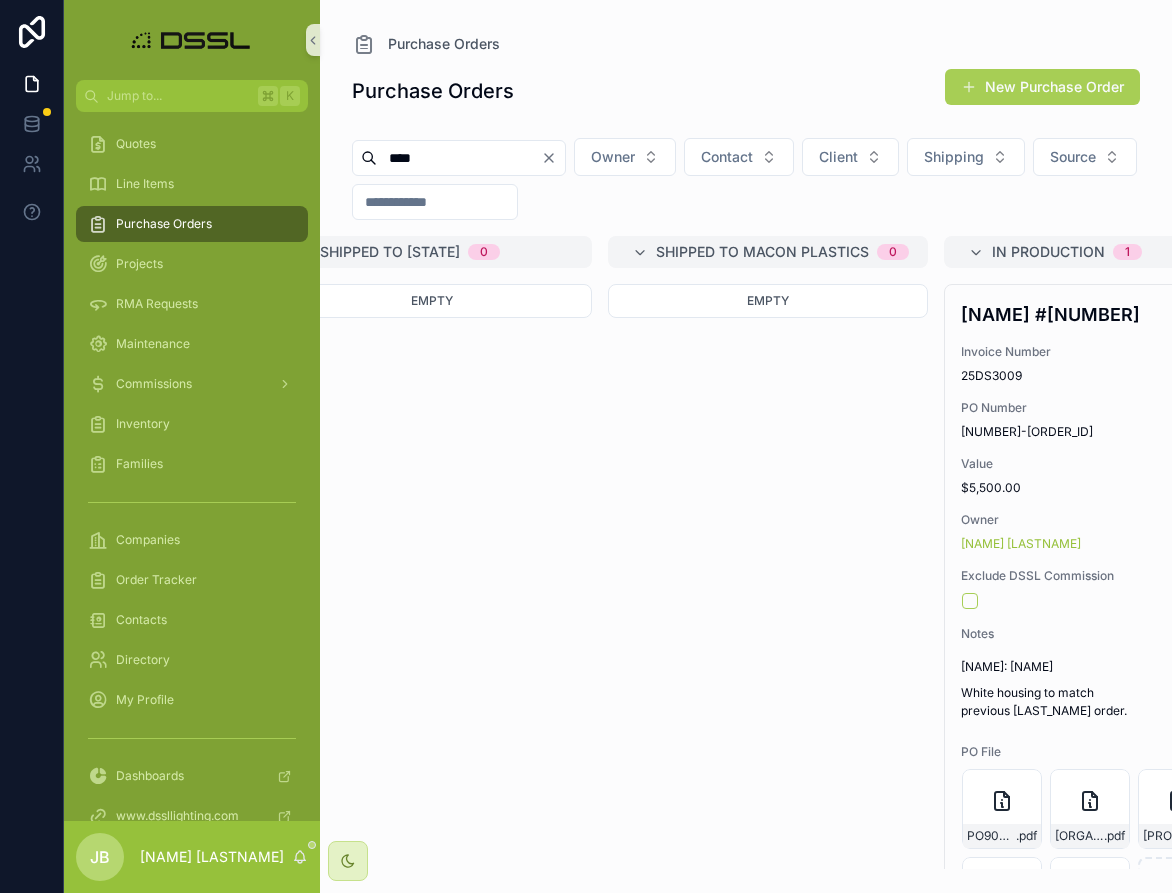 drag, startPoint x: 525, startPoint y: 159, endPoint x: 351, endPoint y: 158, distance: 174.00287 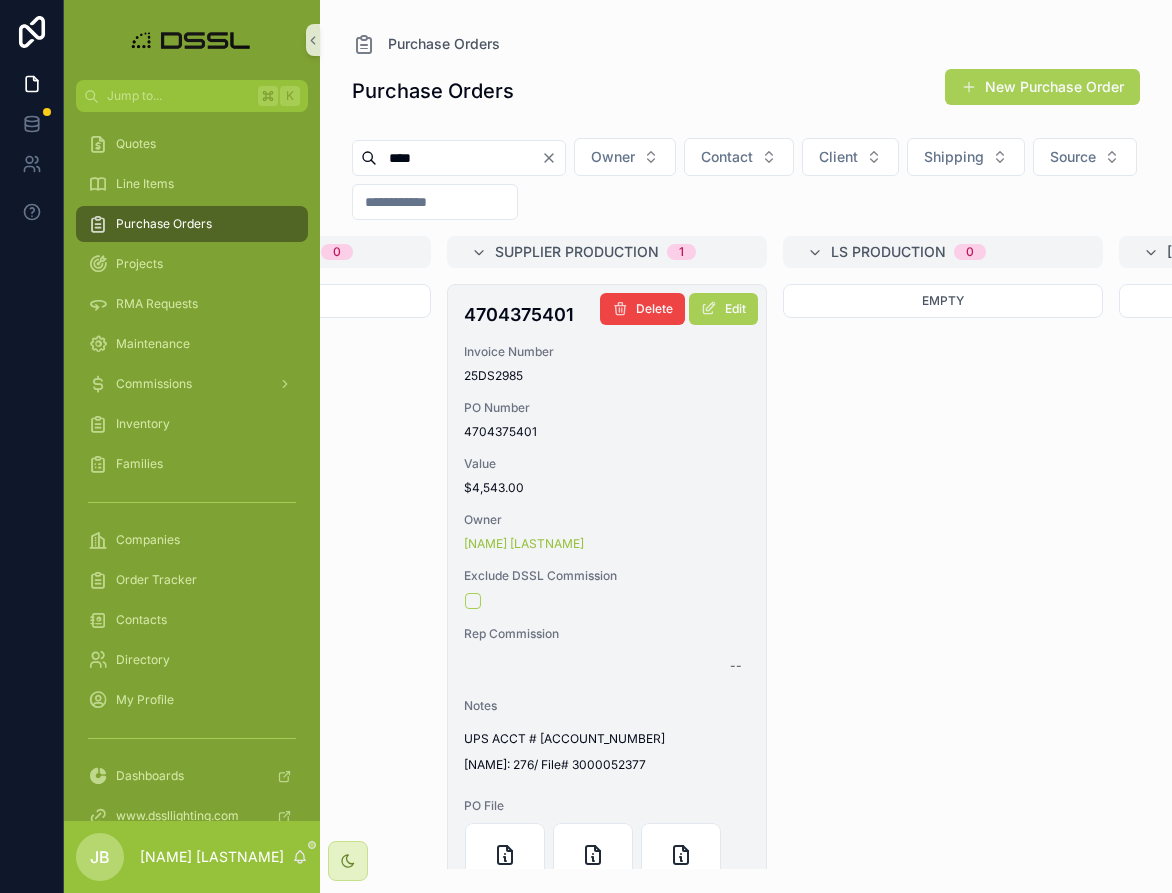 scroll, scrollTop: 0, scrollLeft: 1256, axis: horizontal 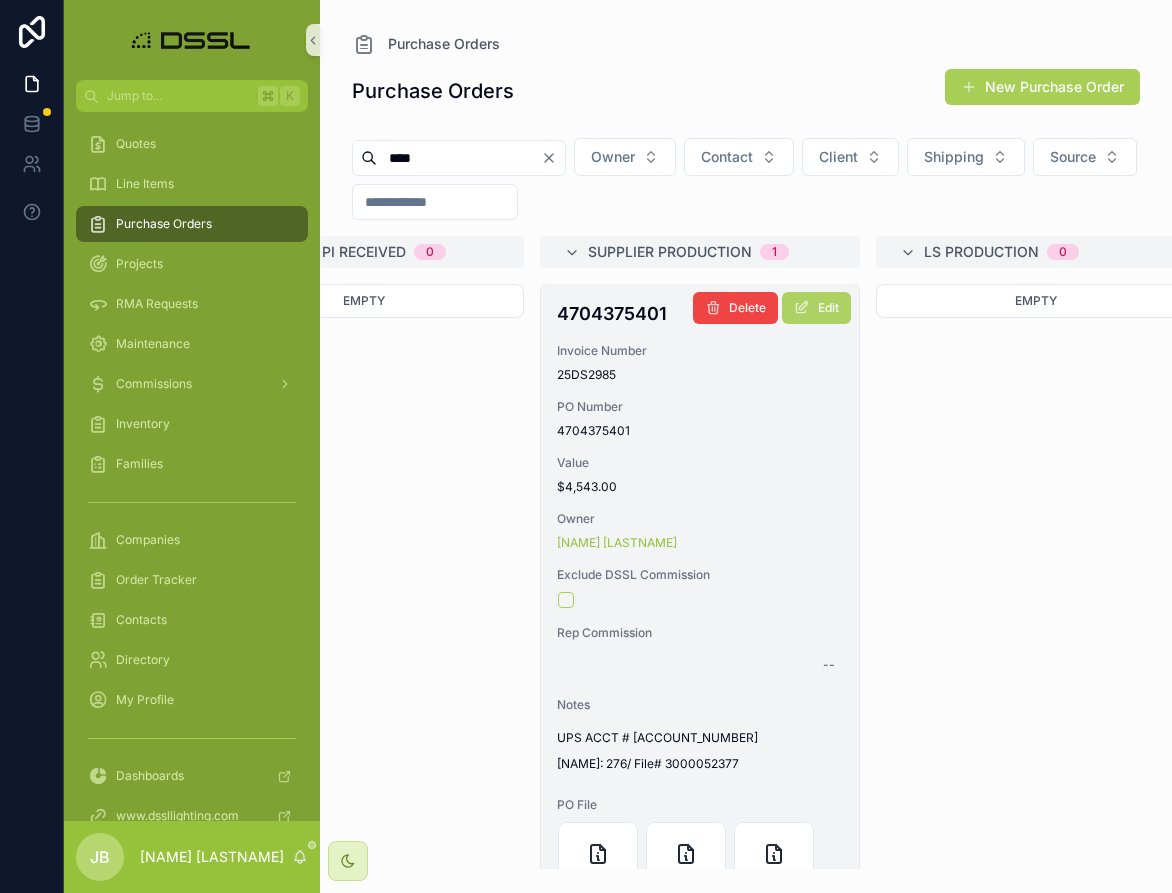 type on "****" 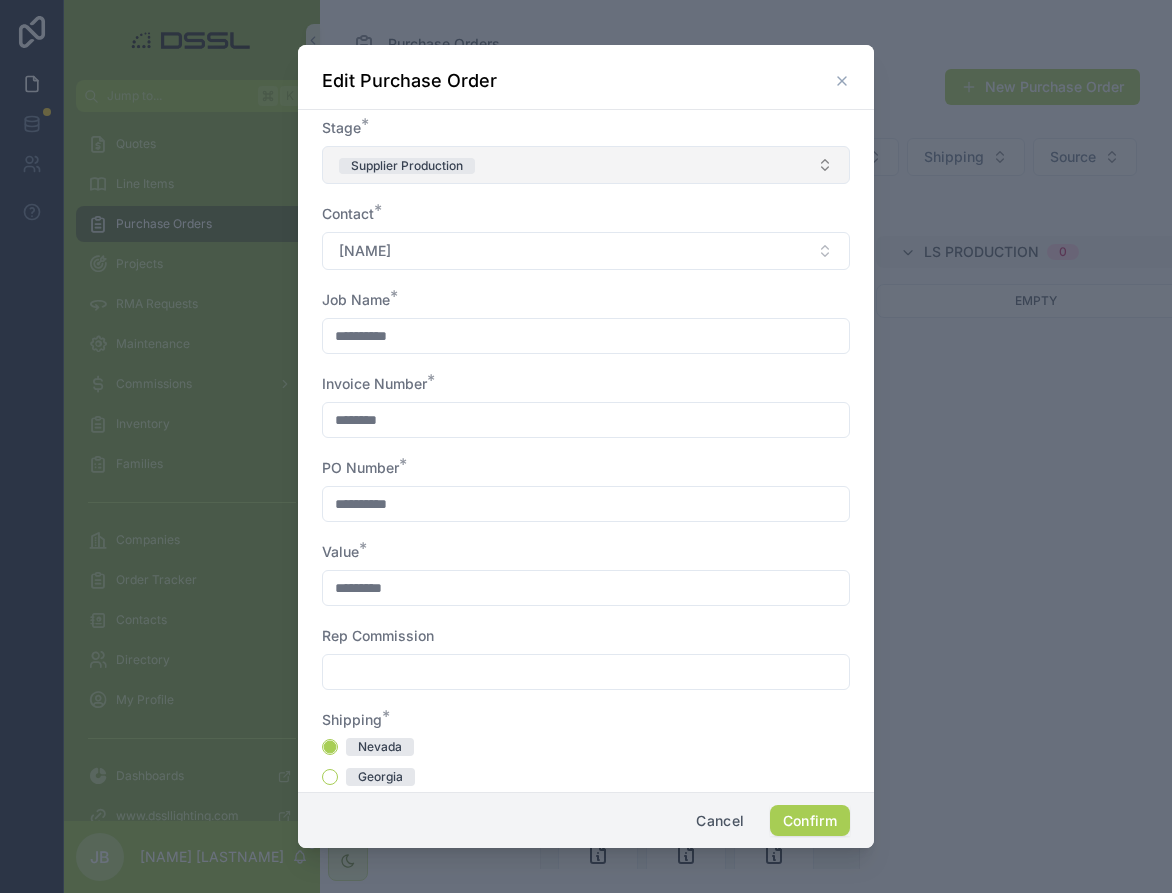 click on "Supplier Production" at bounding box center [586, 165] 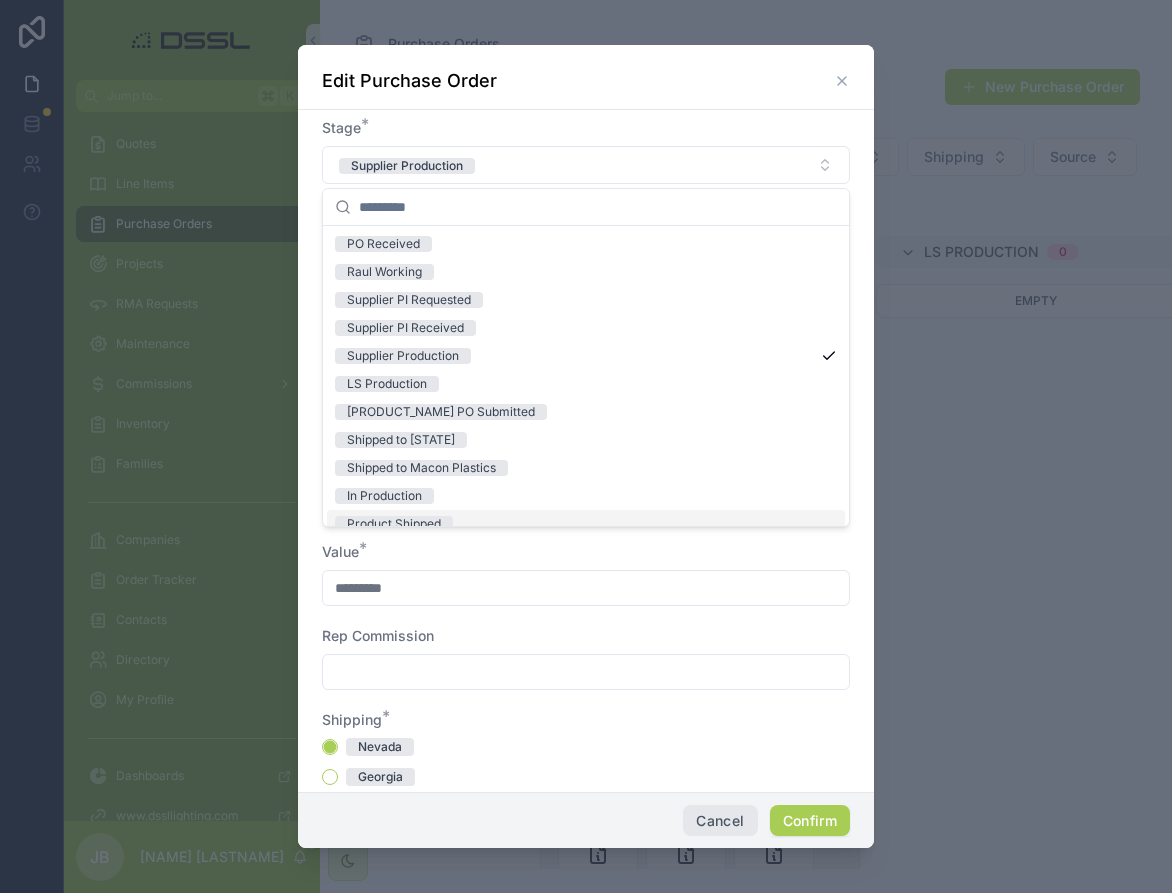 click on "Cancel" at bounding box center [720, 821] 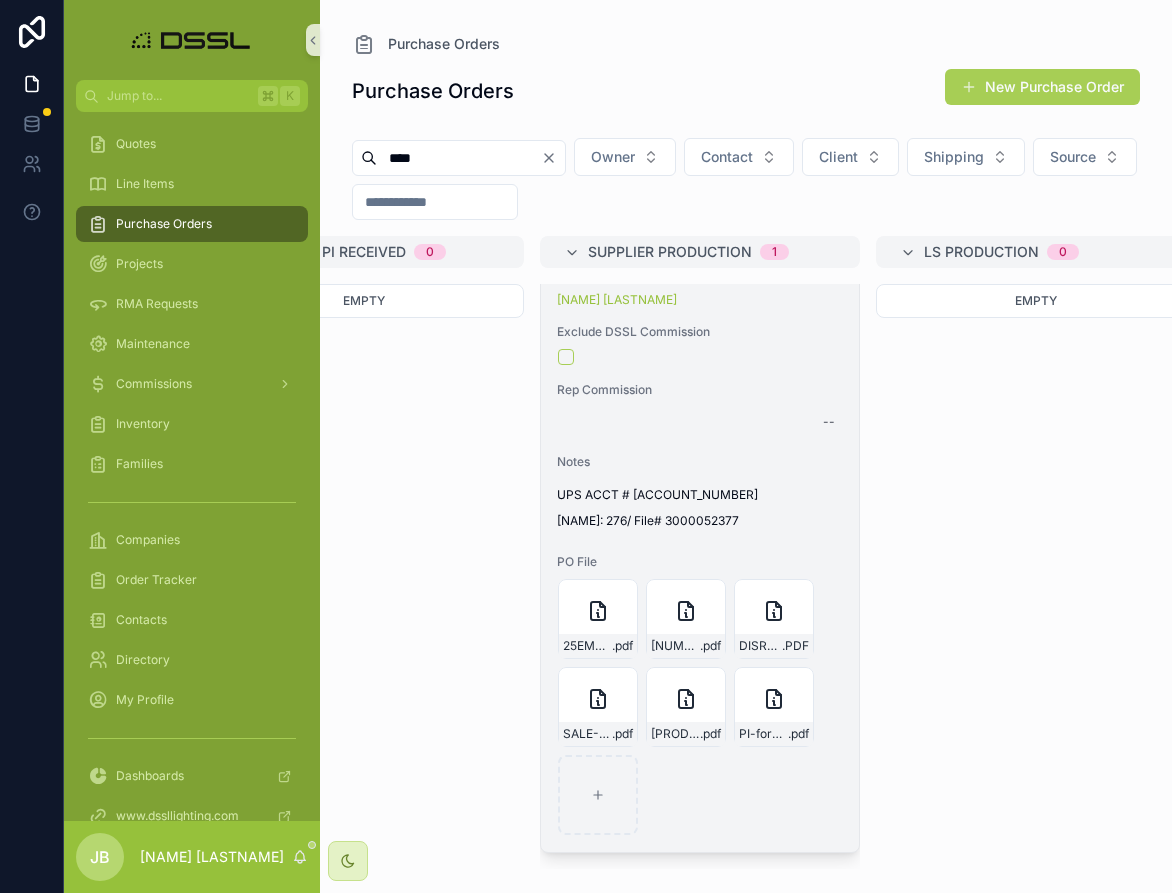 scroll, scrollTop: 246, scrollLeft: 0, axis: vertical 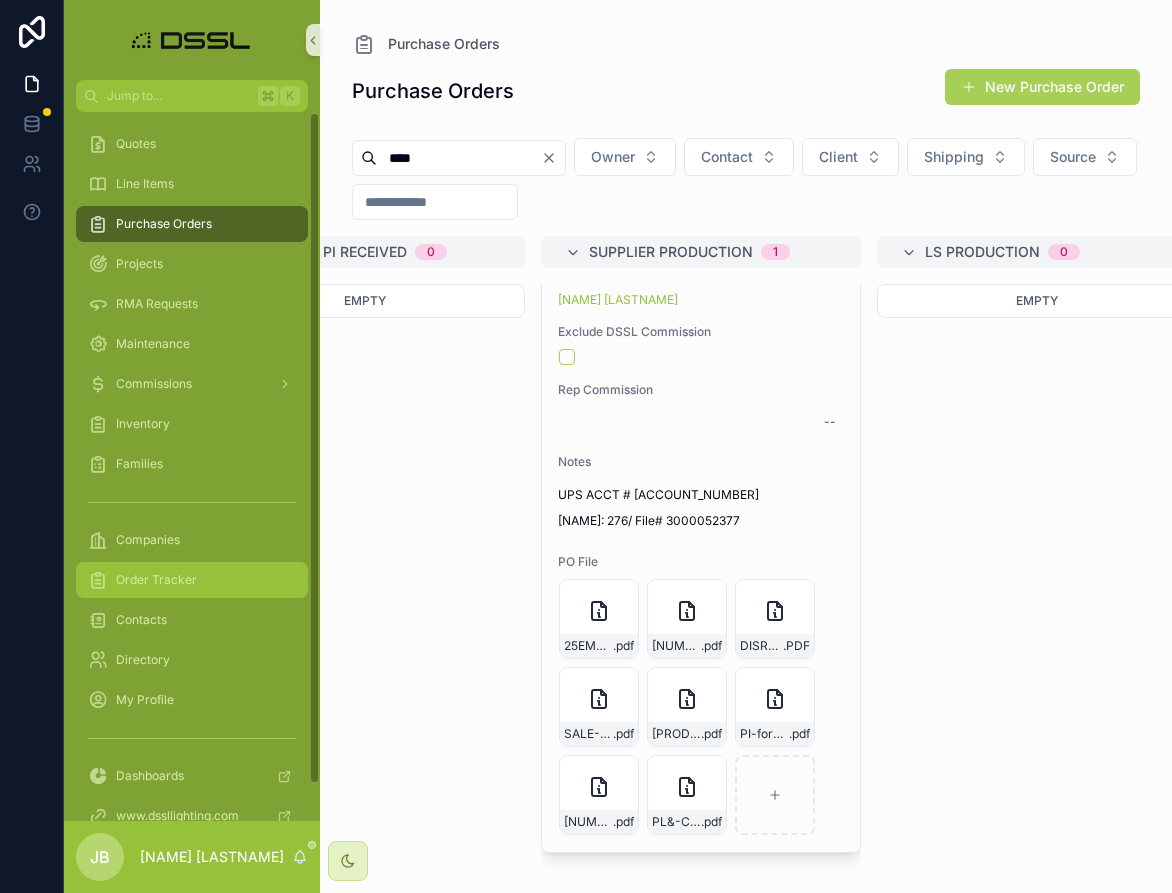 click on "Order Tracker" at bounding box center [156, 580] 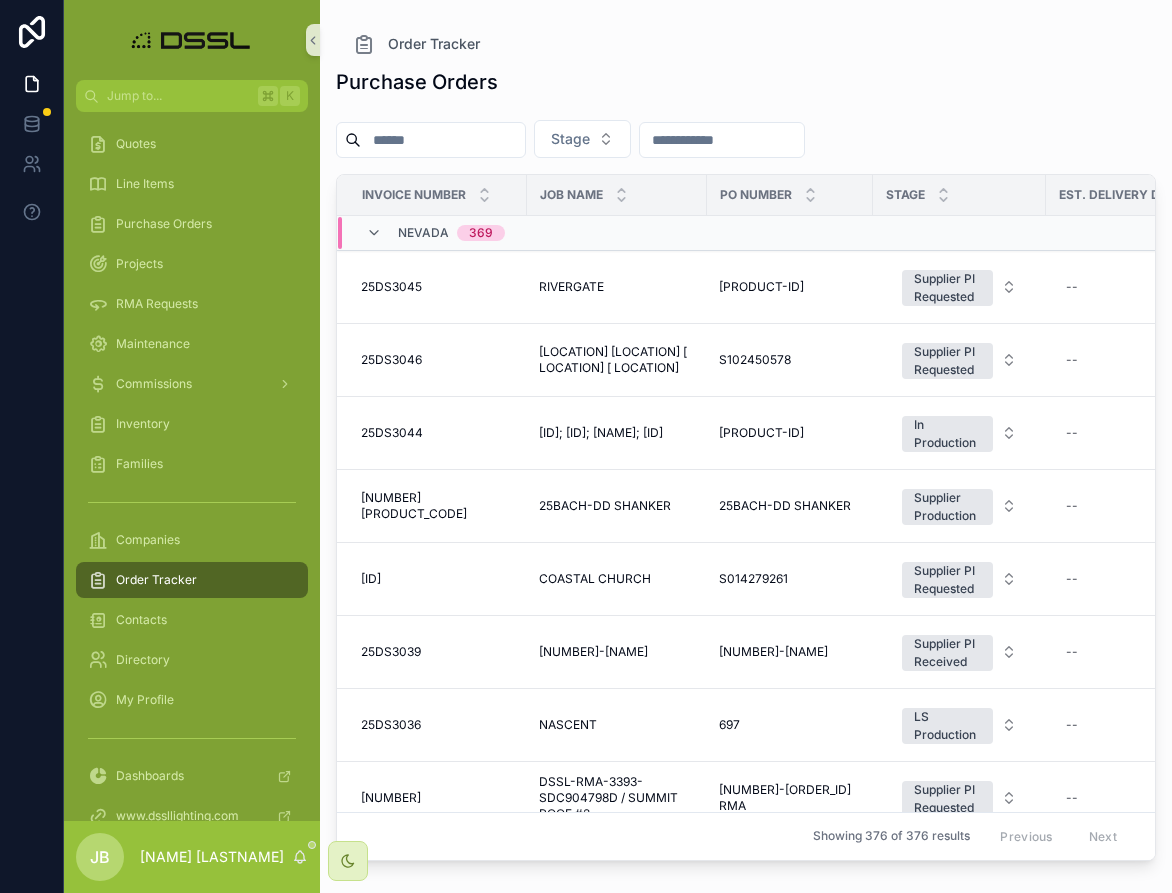 click at bounding box center [443, 140] 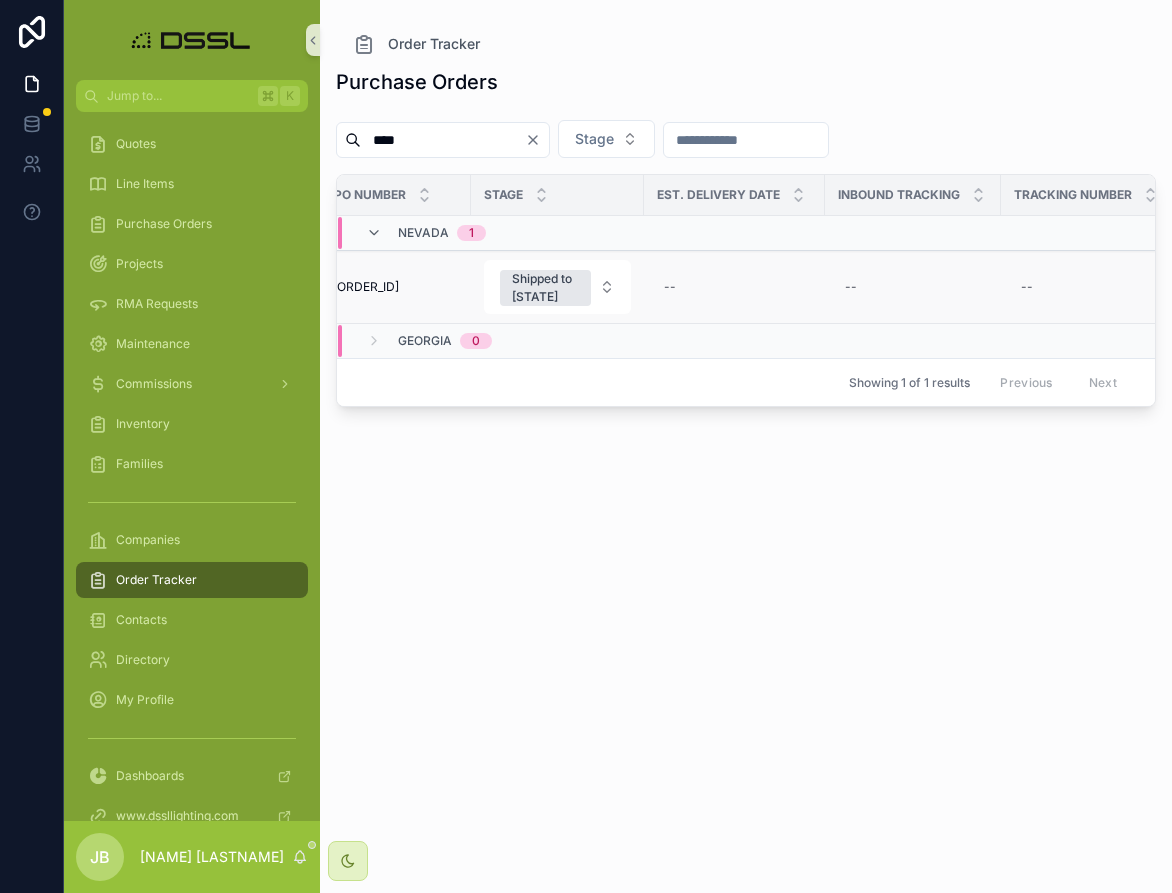 scroll, scrollTop: 0, scrollLeft: 359, axis: horizontal 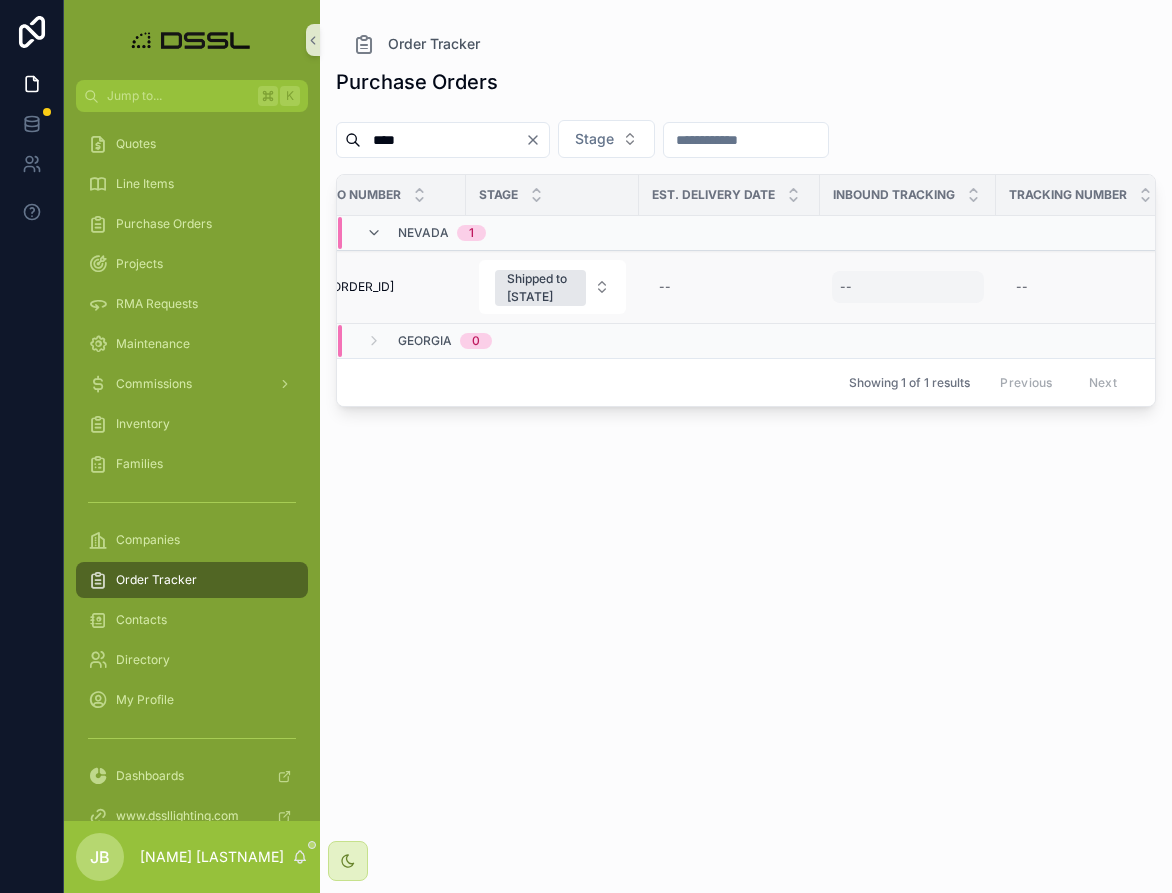 type on "****" 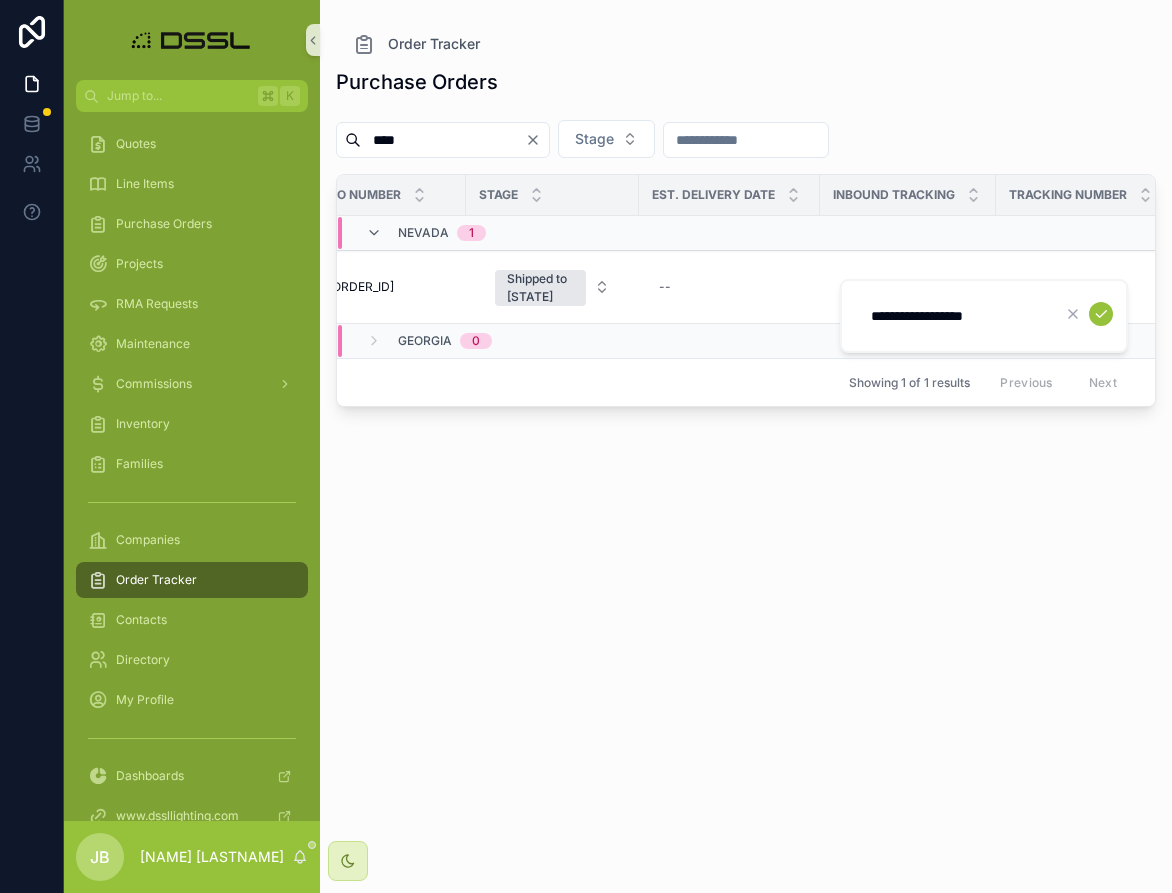 type on "**********" 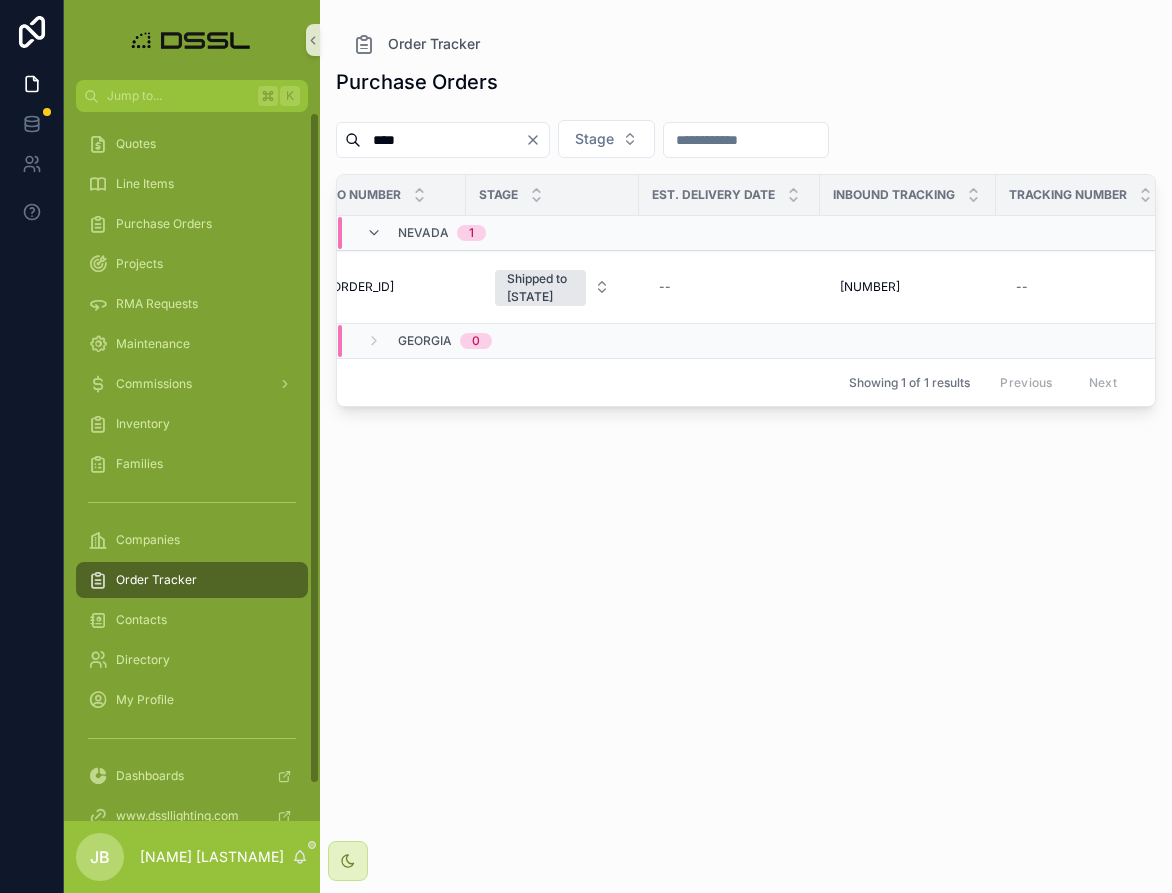 scroll, scrollTop: 0, scrollLeft: 0, axis: both 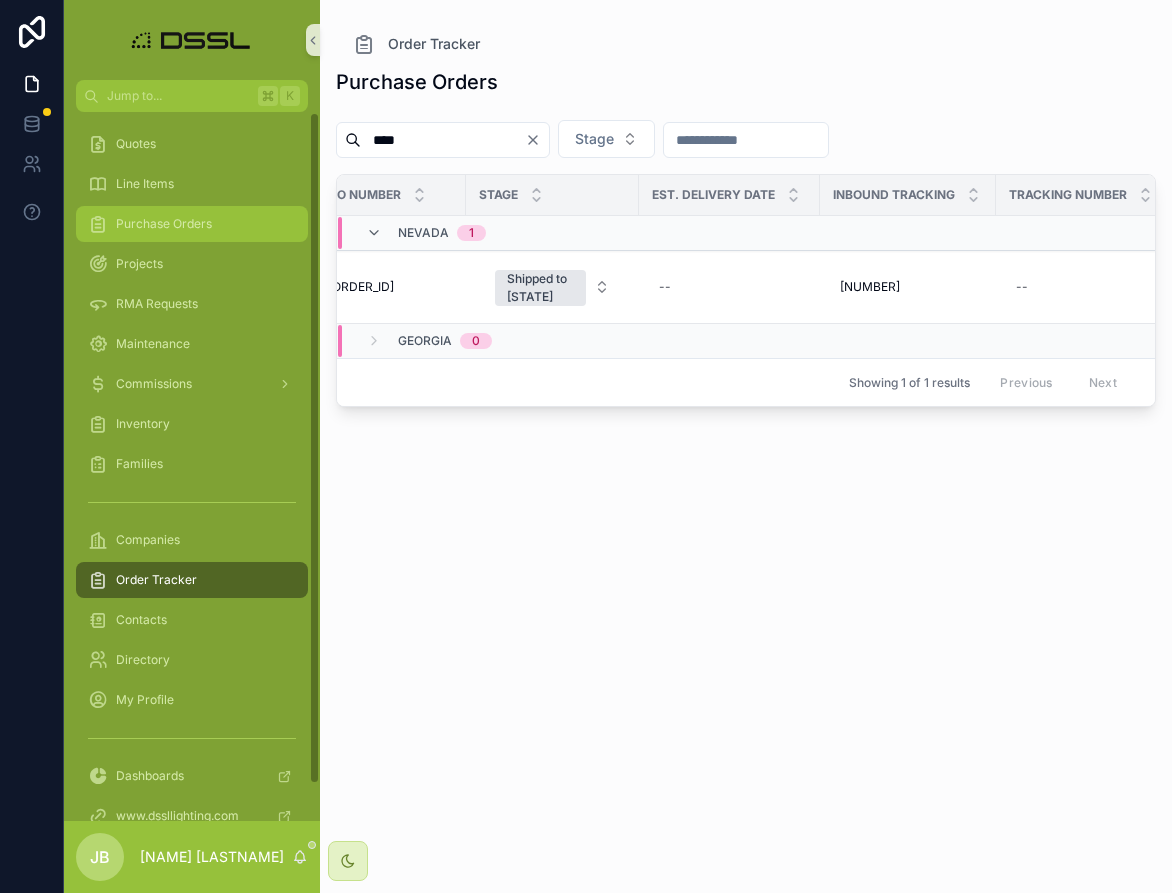 click on "Purchase Orders" at bounding box center (164, 224) 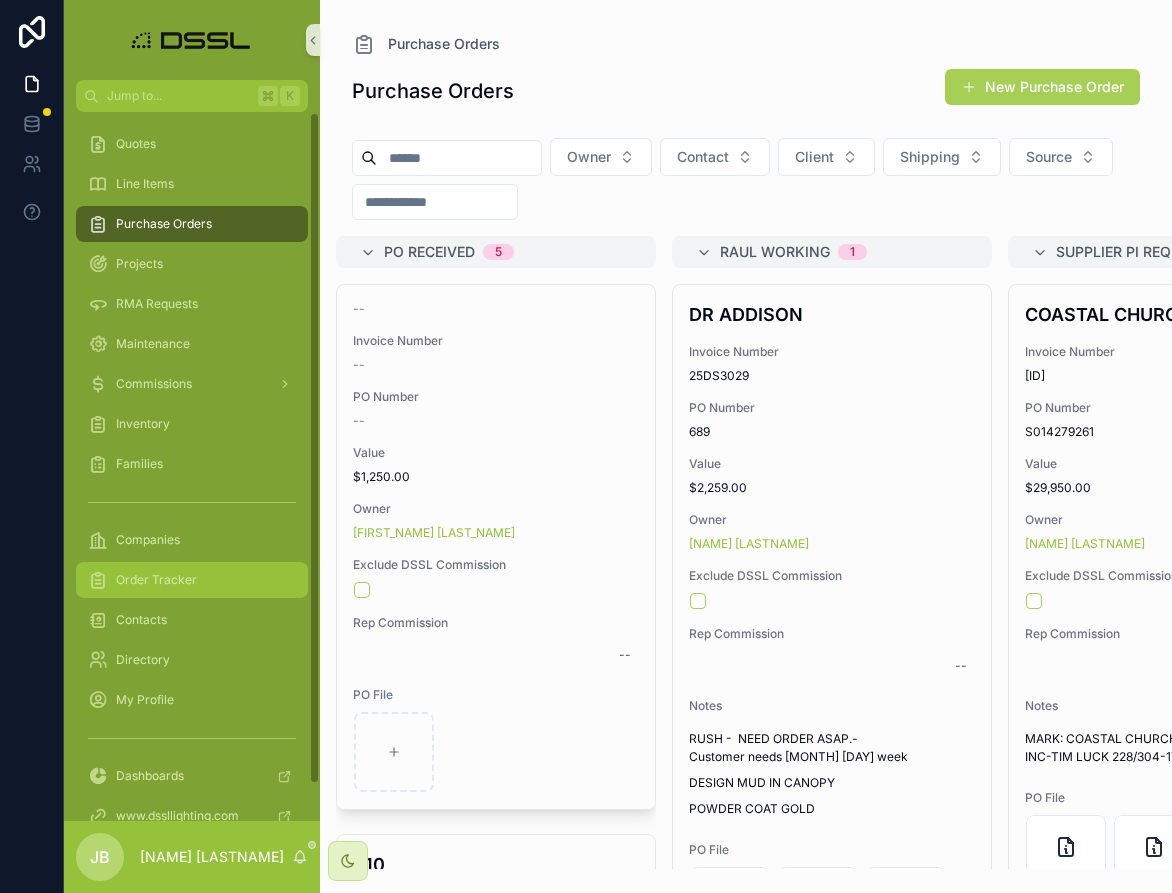 click on "Order Tracker" at bounding box center (156, 580) 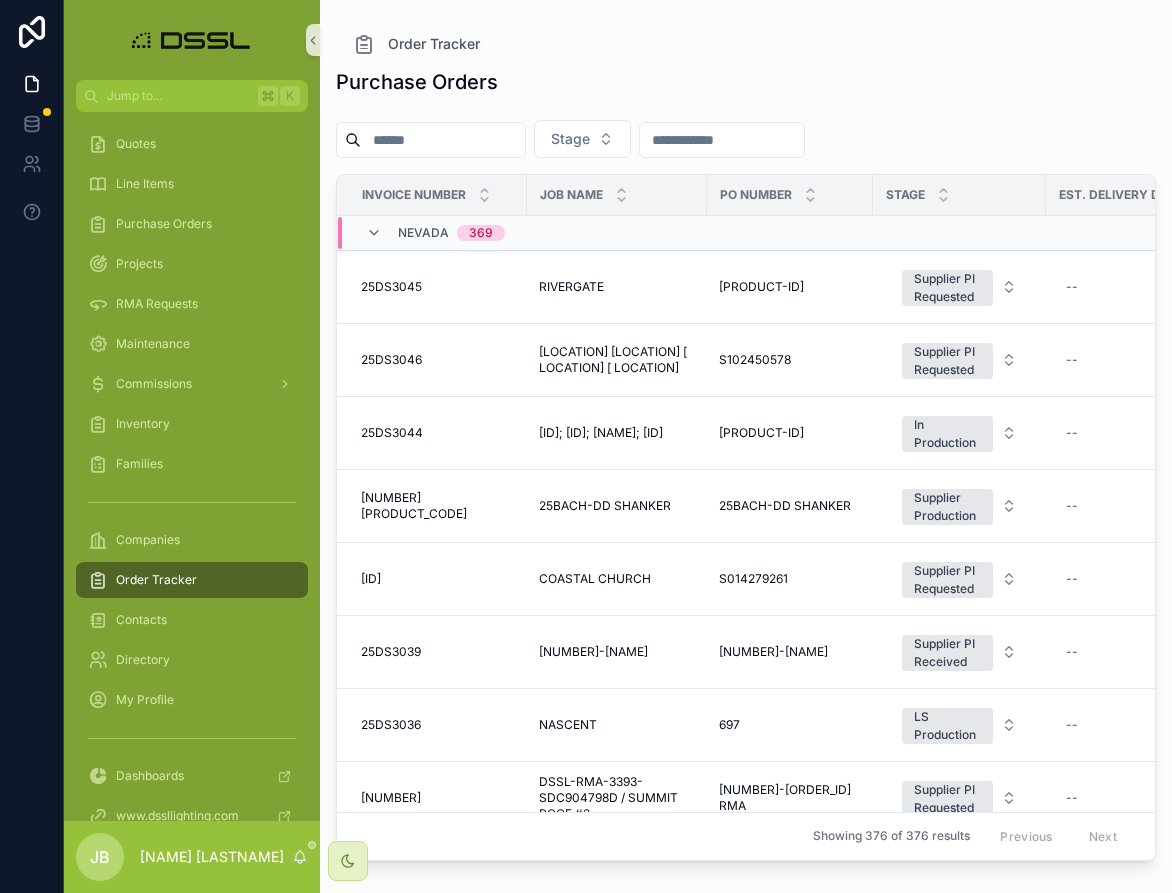 click at bounding box center (443, 140) 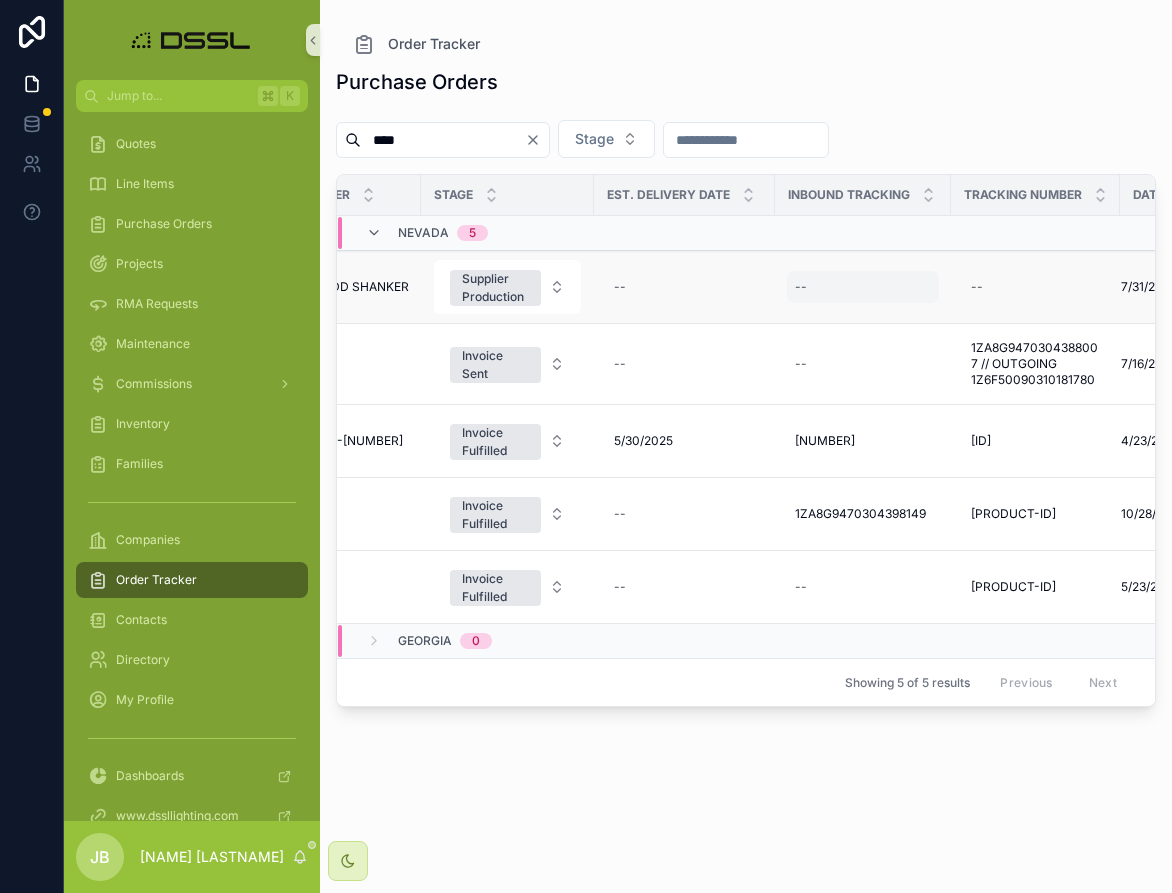 scroll, scrollTop: 0, scrollLeft: 462, axis: horizontal 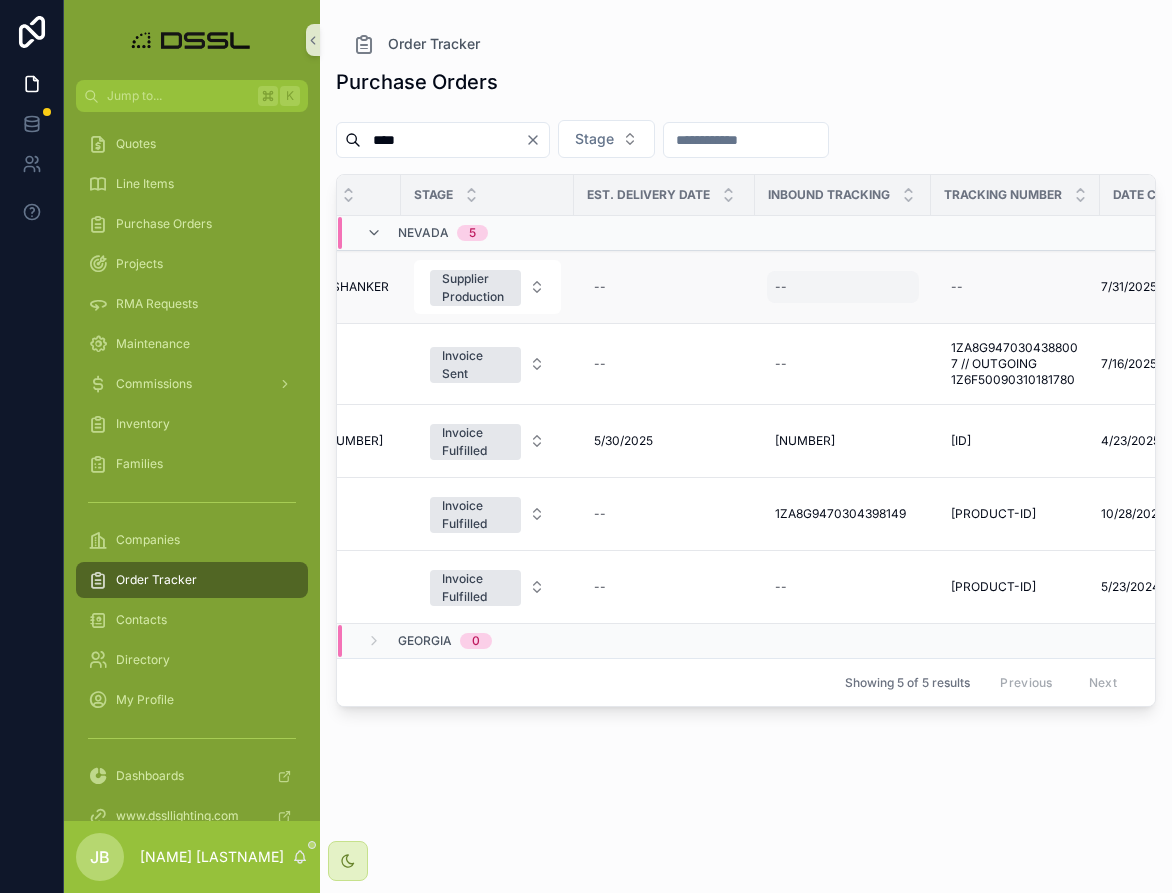 type on "****" 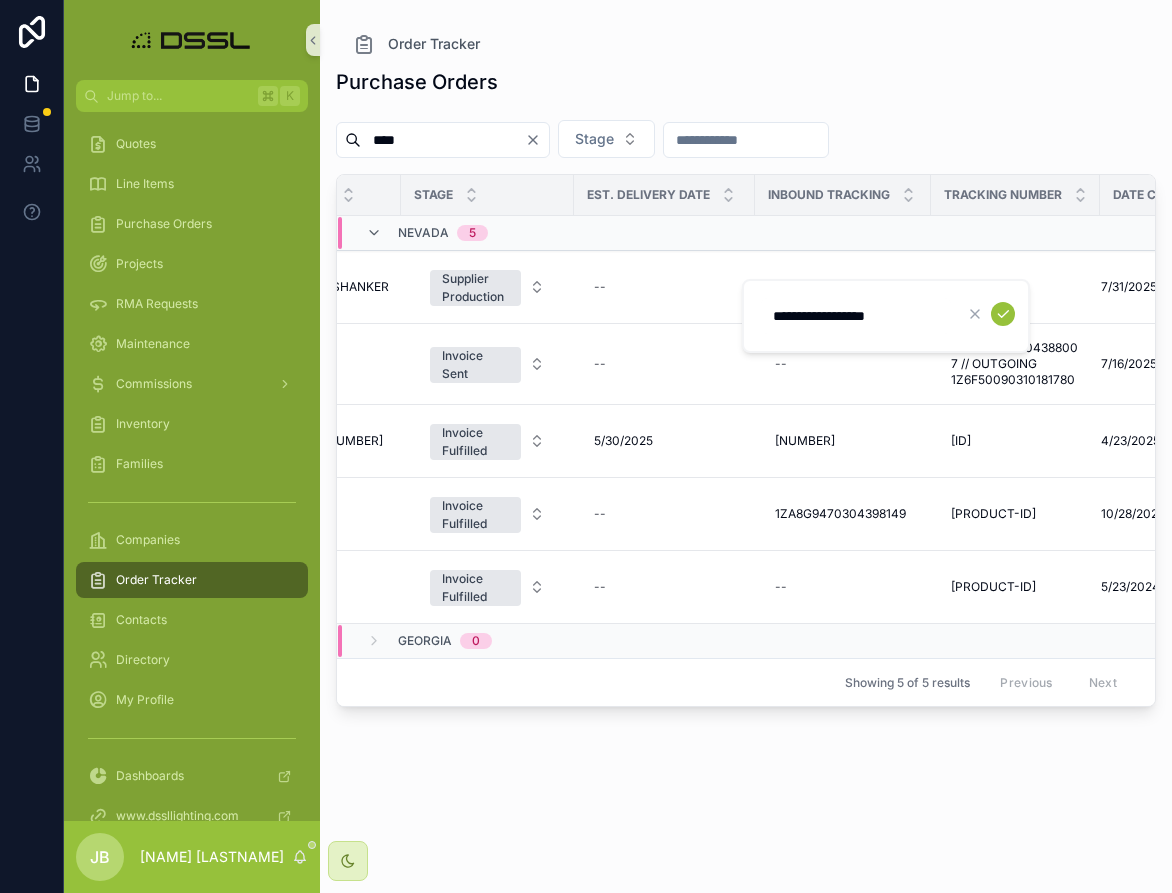 type on "**********" 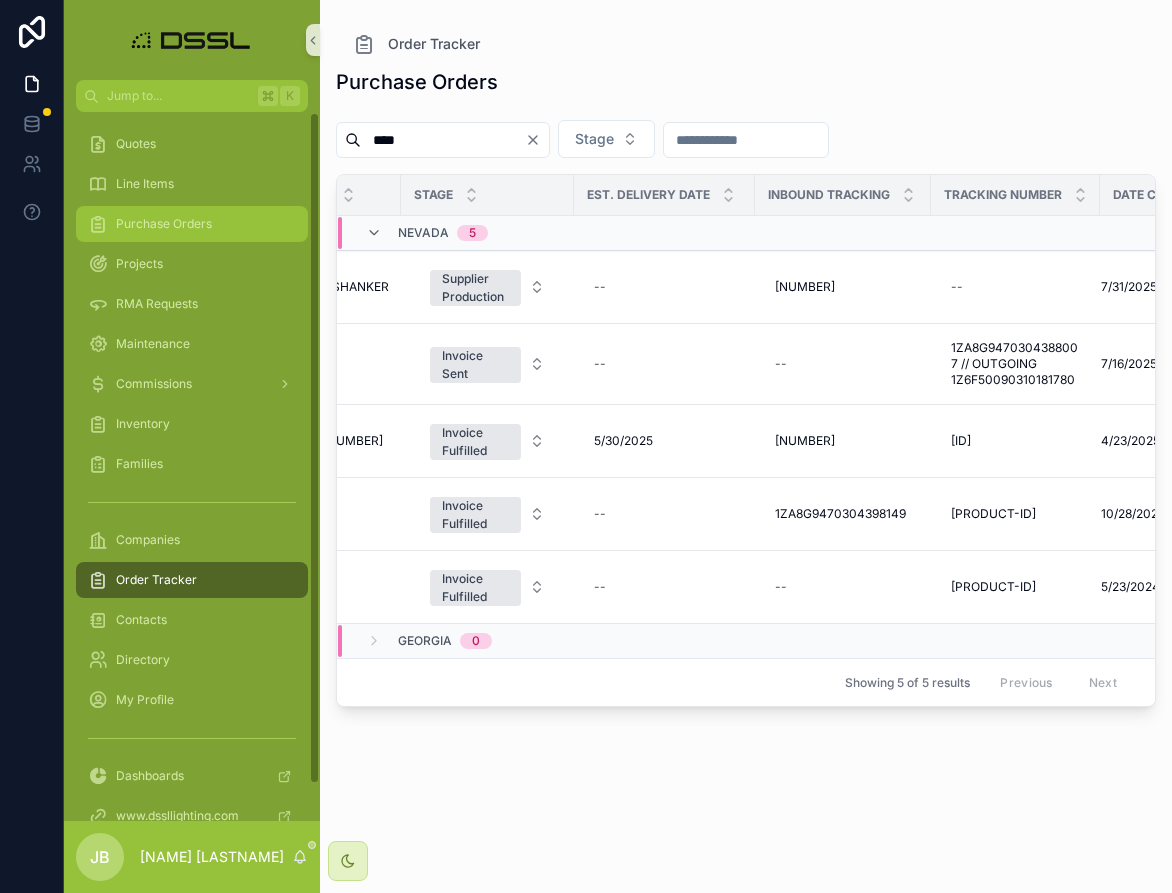 click on "Purchase Orders" at bounding box center (164, 224) 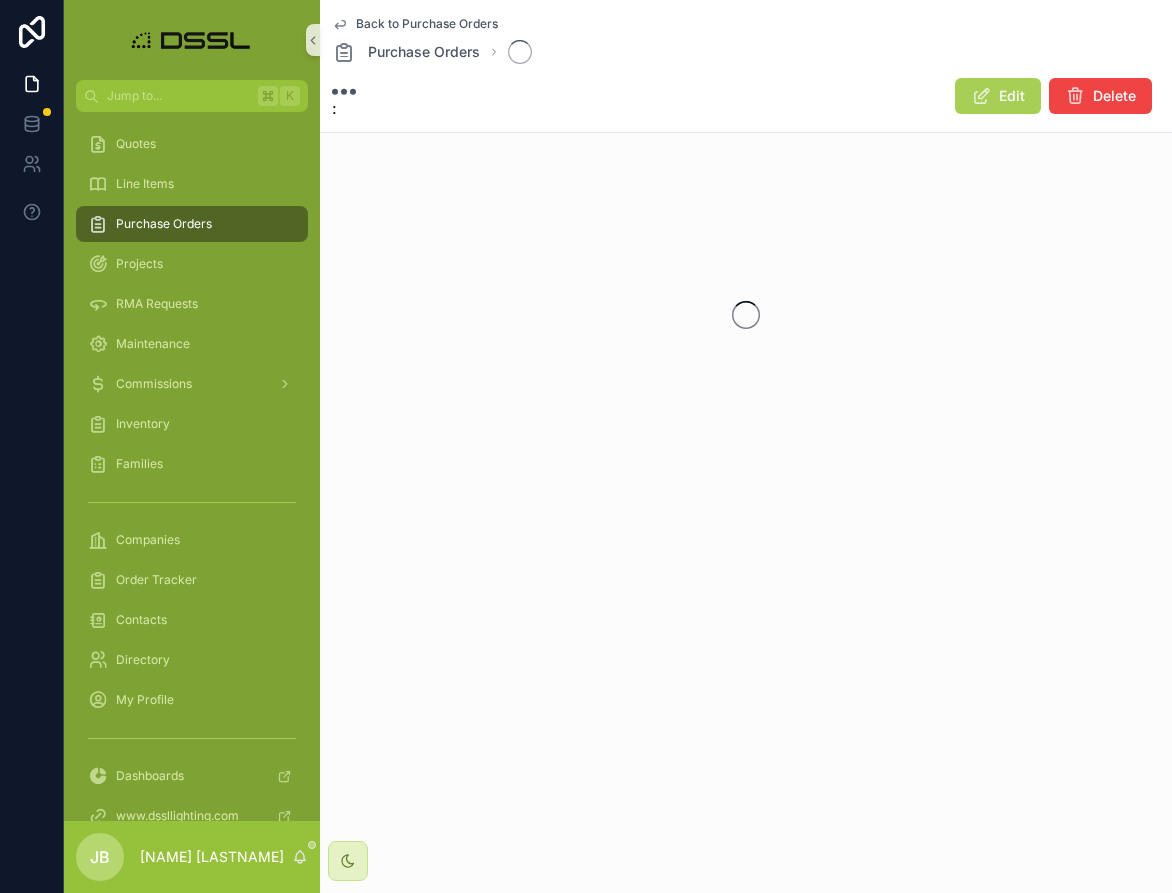click on "Back to Purchase Orders Purchase Orders :  Edit Delete" at bounding box center [746, 300] 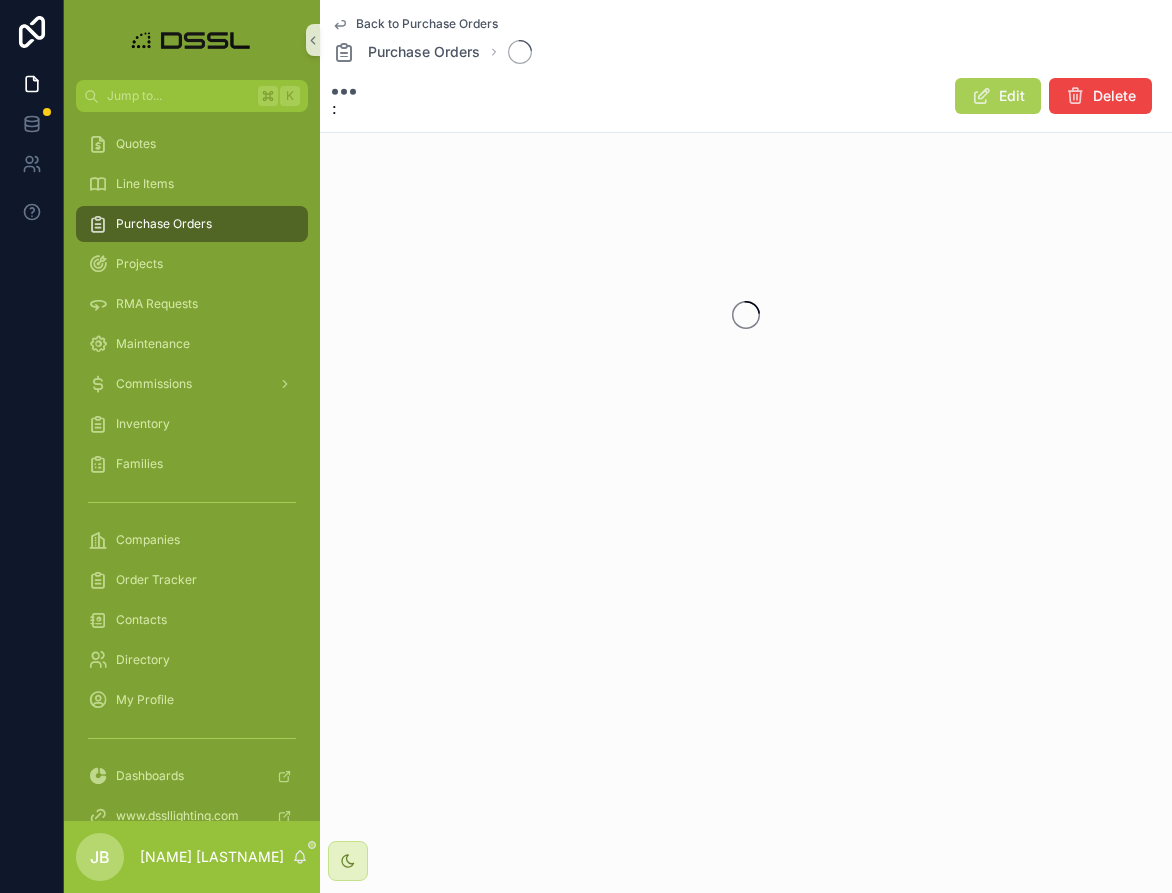 click on "Back to Purchase Orders Purchase Orders :  Edit Delete" at bounding box center [746, 300] 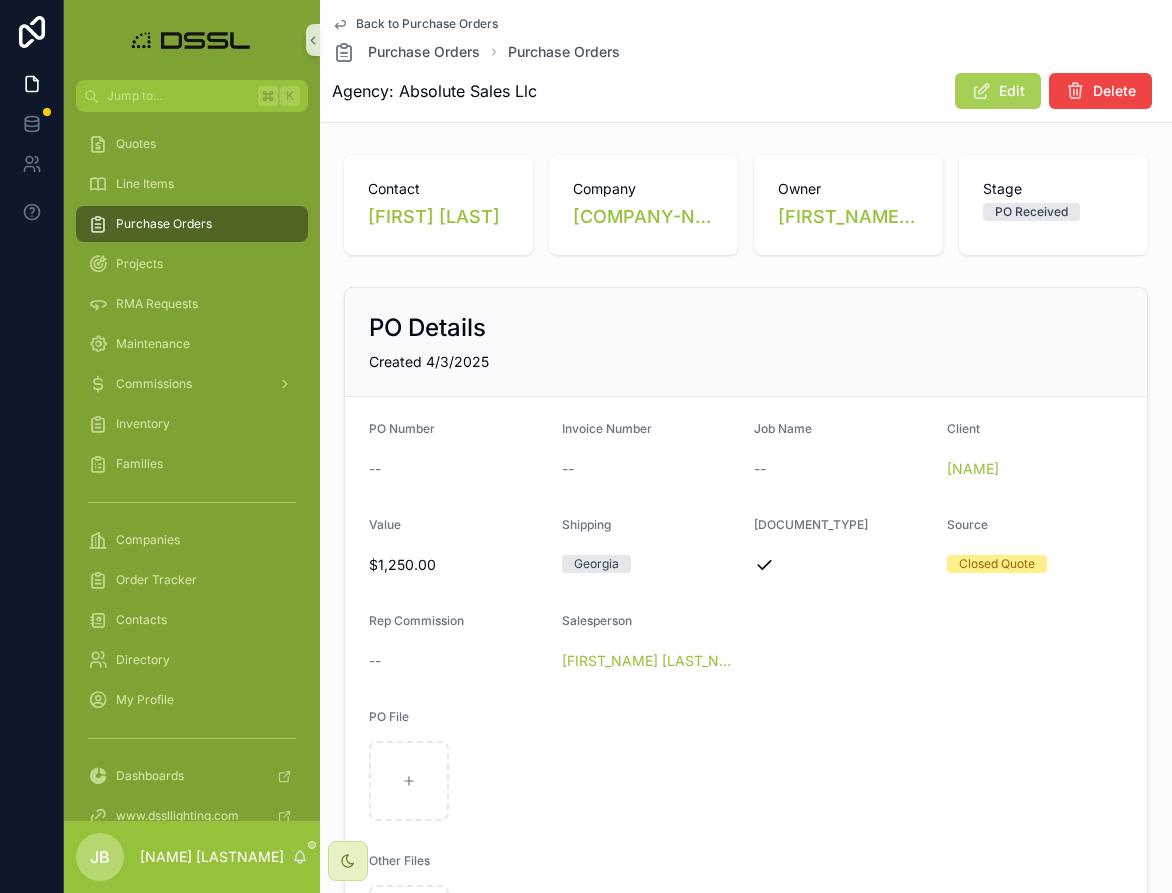 scroll, scrollTop: 5, scrollLeft: 0, axis: vertical 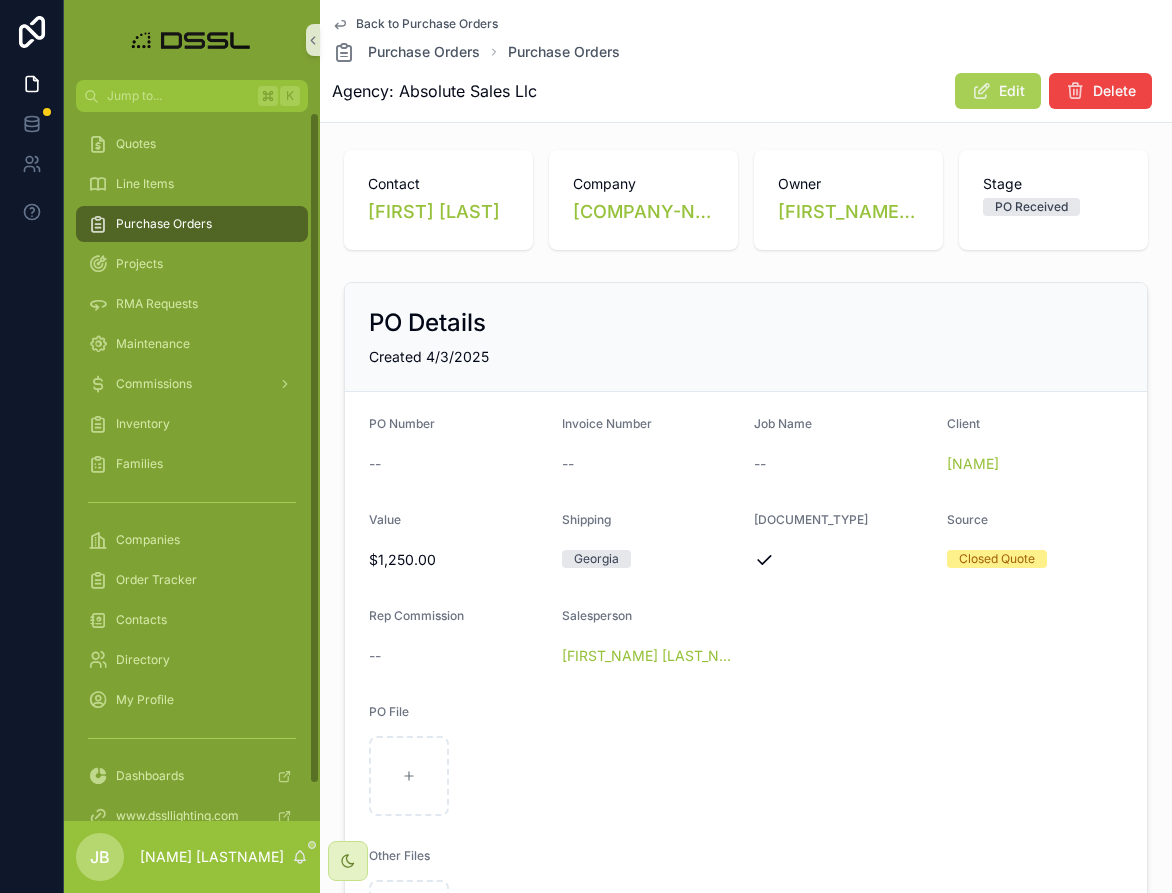 drag, startPoint x: 153, startPoint y: 200, endPoint x: 153, endPoint y: 213, distance: 13 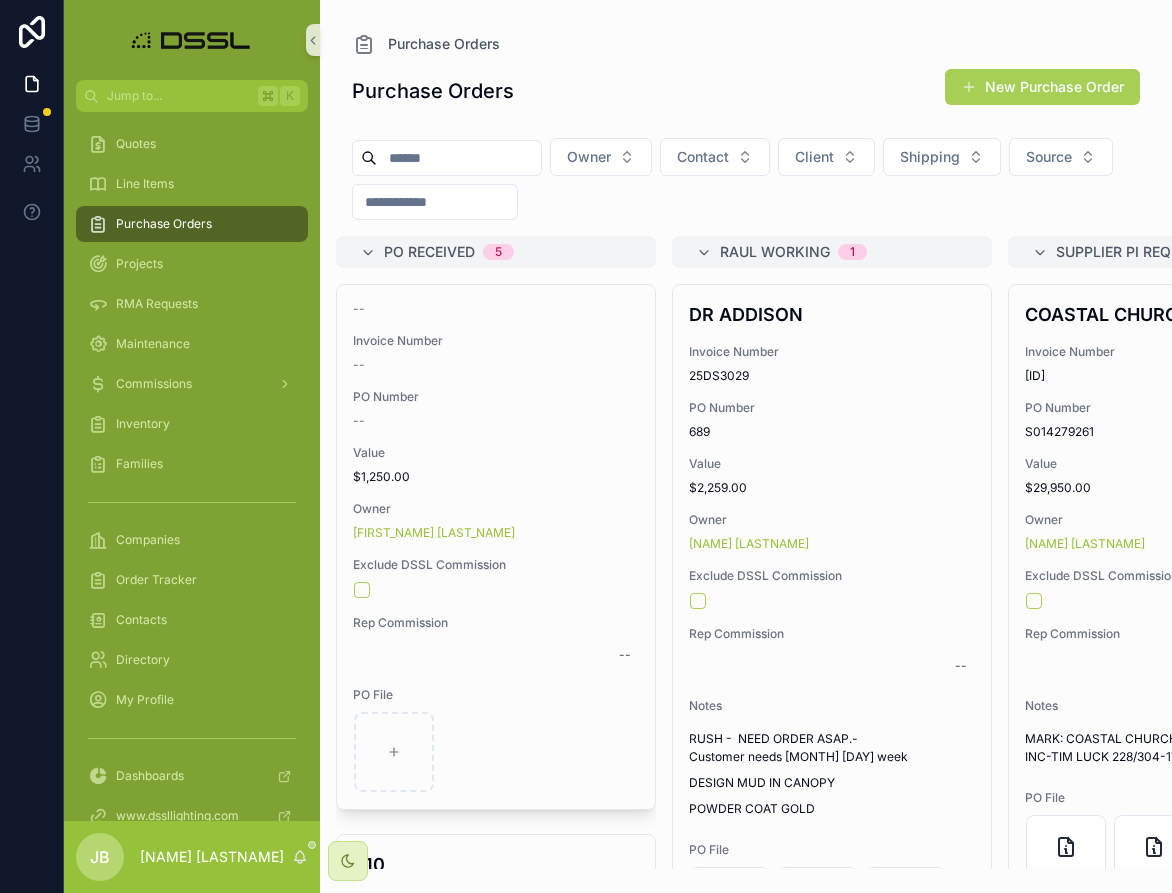 scroll, scrollTop: 0, scrollLeft: 0, axis: both 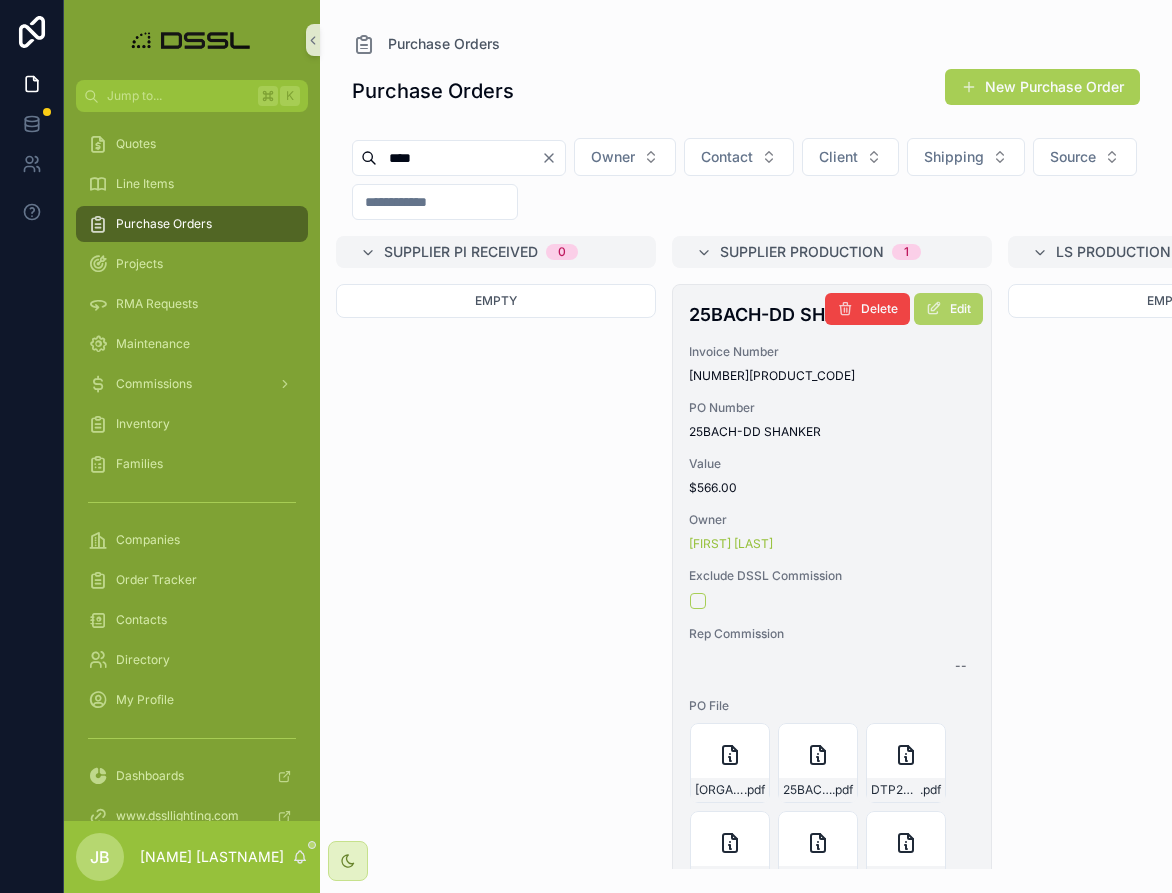 type on "****" 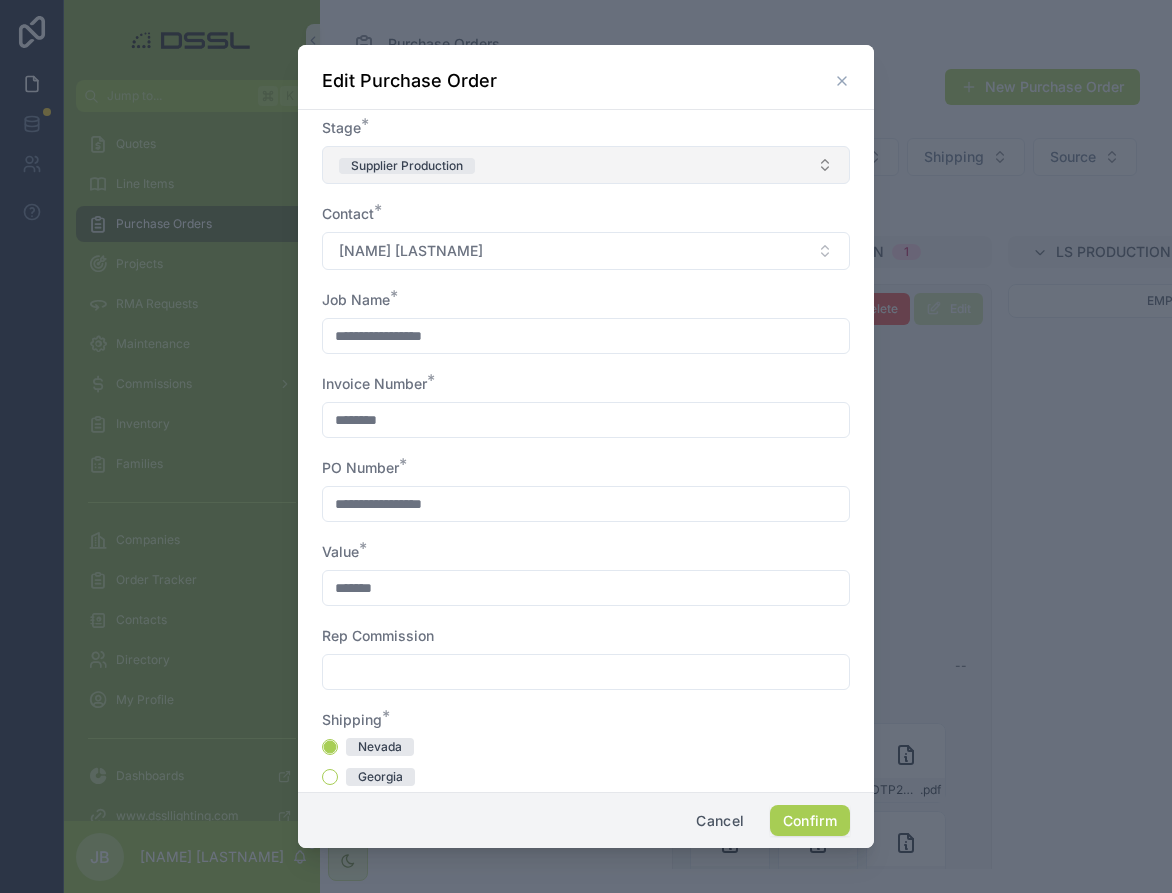 click on "Supplier Production" at bounding box center (586, 165) 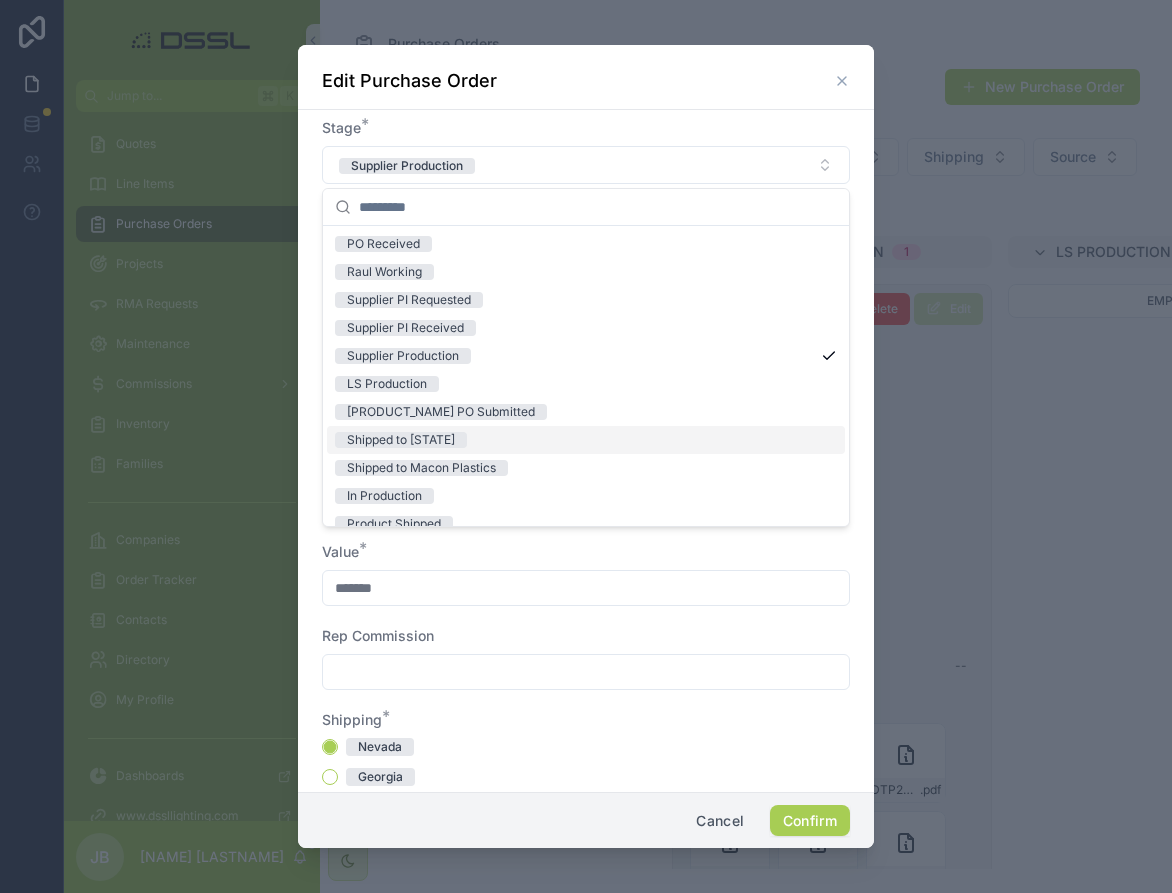 click on "Shipped to [STATE]" at bounding box center [401, 440] 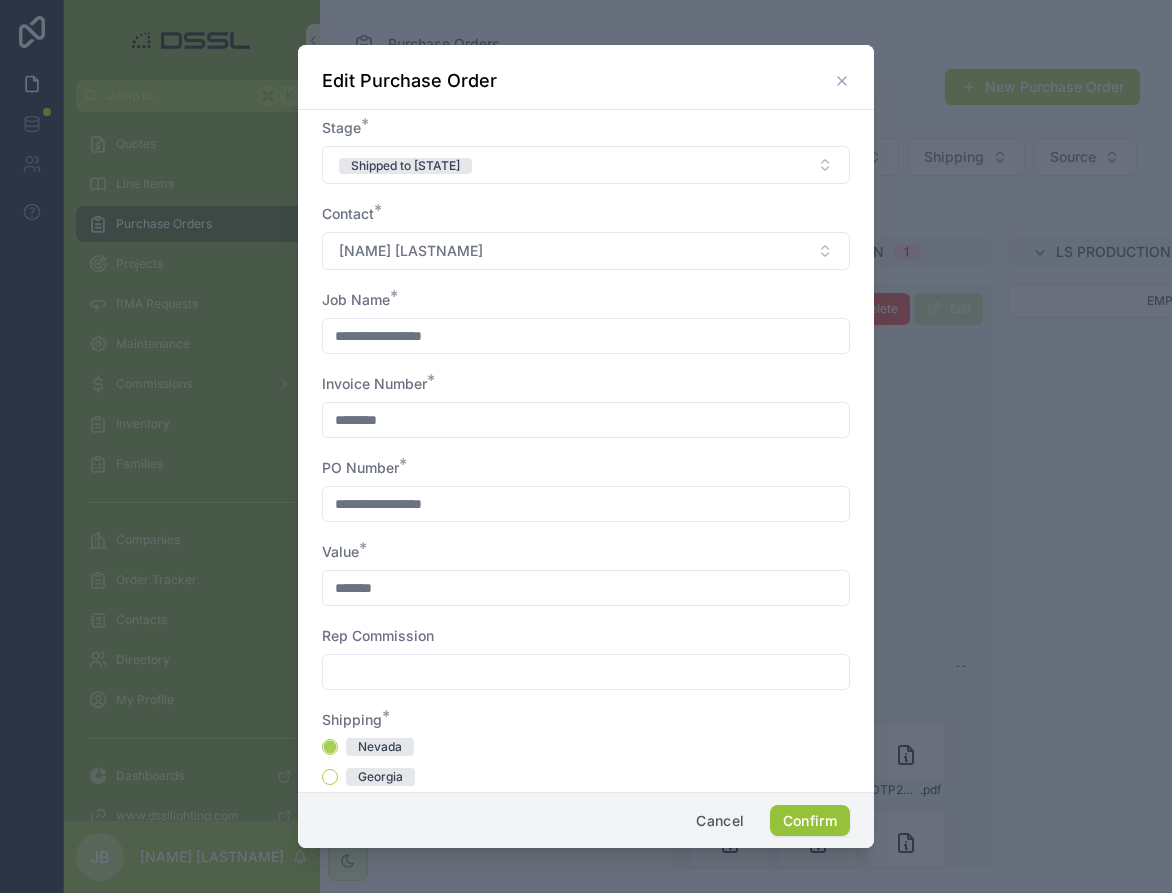 click on "Confirm" at bounding box center [810, 821] 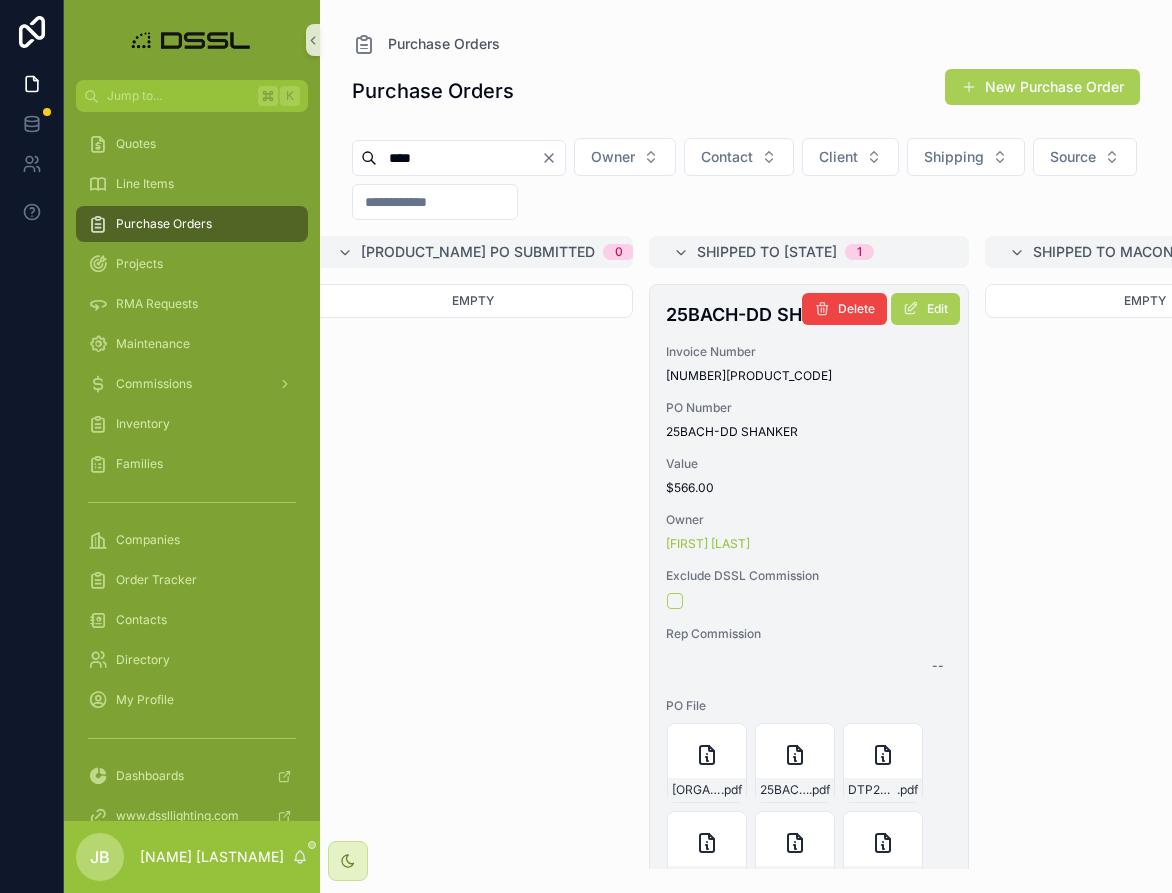 scroll, scrollTop: 0, scrollLeft: 1983, axis: horizontal 